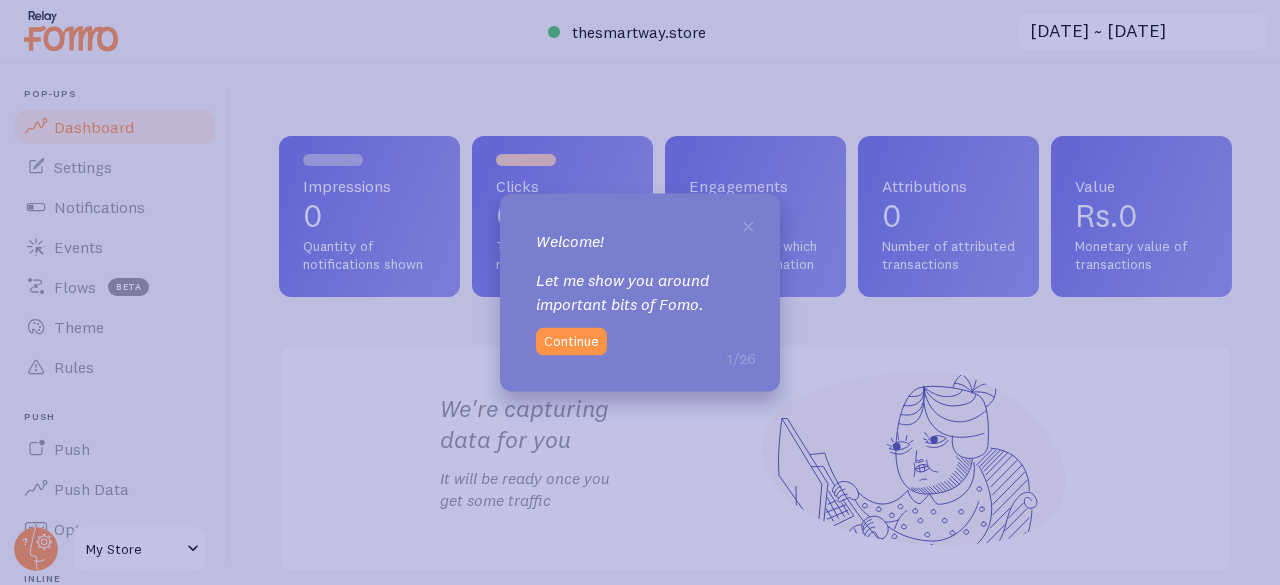 scroll, scrollTop: 0, scrollLeft: 0, axis: both 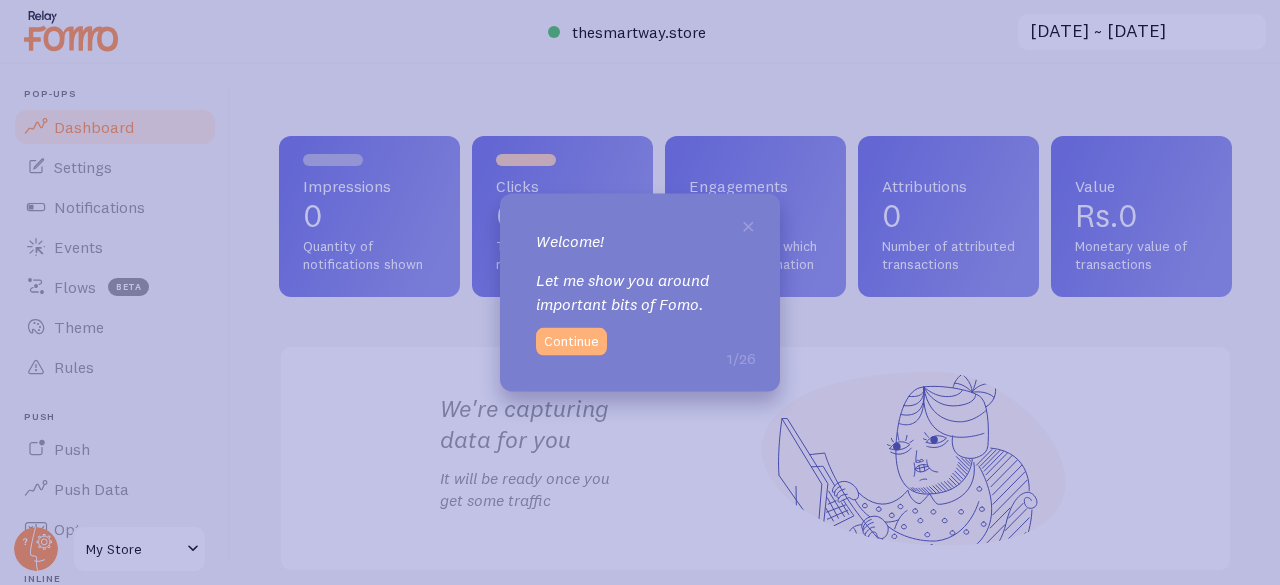click on "Continue" at bounding box center [571, 342] 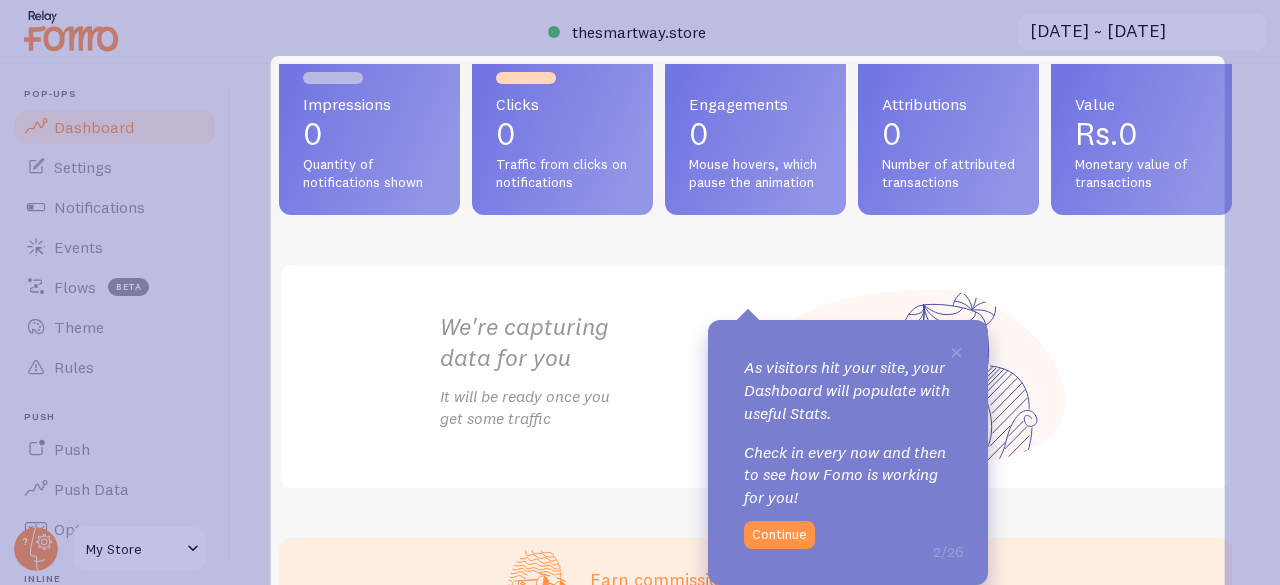 scroll, scrollTop: 100, scrollLeft: 0, axis: vertical 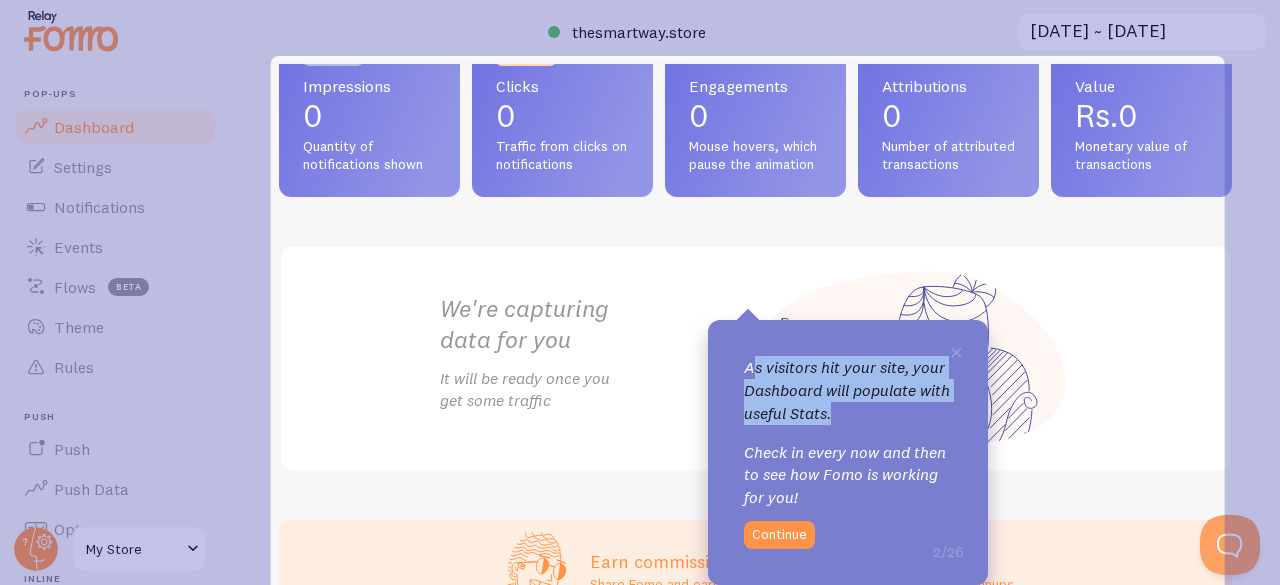 drag, startPoint x: 754, startPoint y: 367, endPoint x: 904, endPoint y: 411, distance: 156.32019 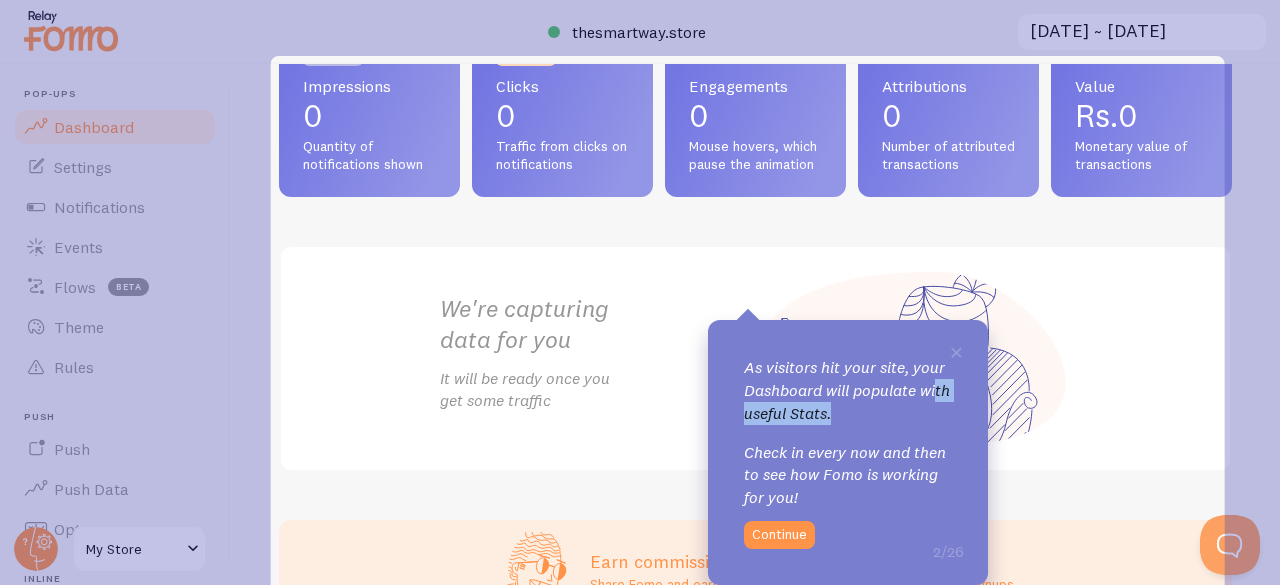 drag, startPoint x: 758, startPoint y: 419, endPoint x: 916, endPoint y: 414, distance: 158.0791 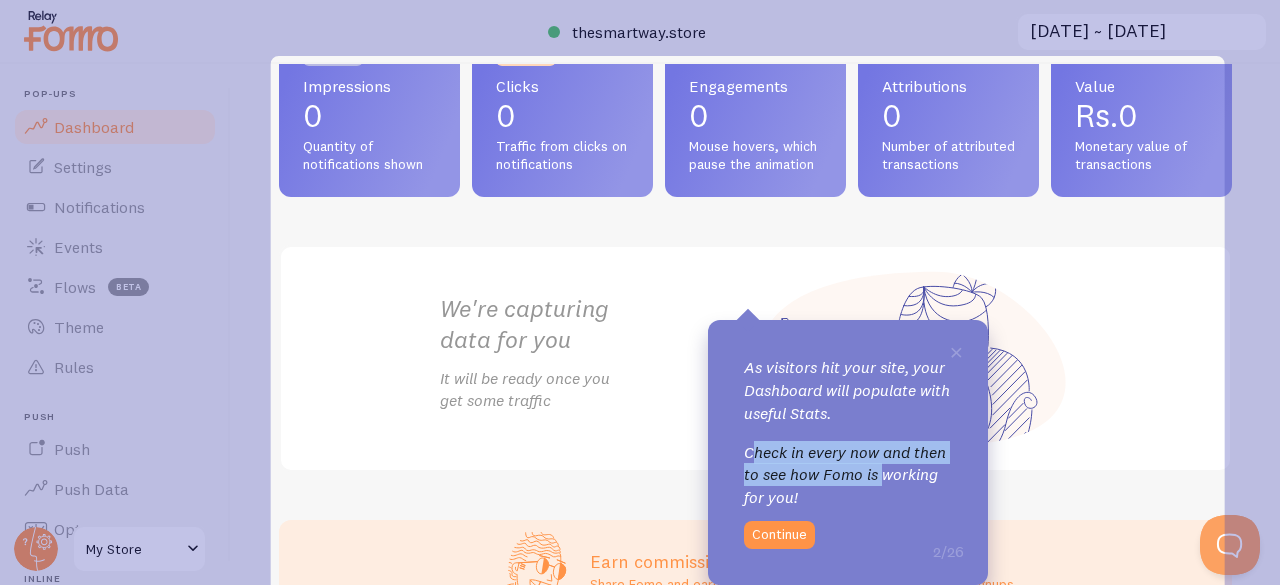 drag, startPoint x: 756, startPoint y: 455, endPoint x: 887, endPoint y: 467, distance: 131.54848 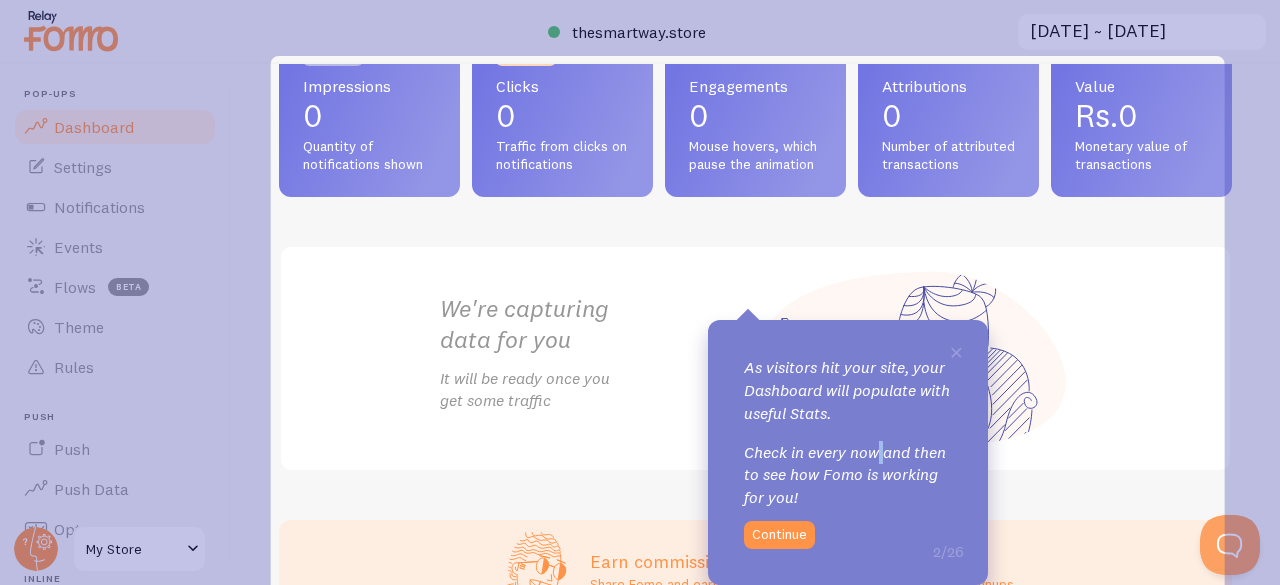 click on "Check in every now and then to see how Fomo is working for you!" at bounding box center [848, 475] 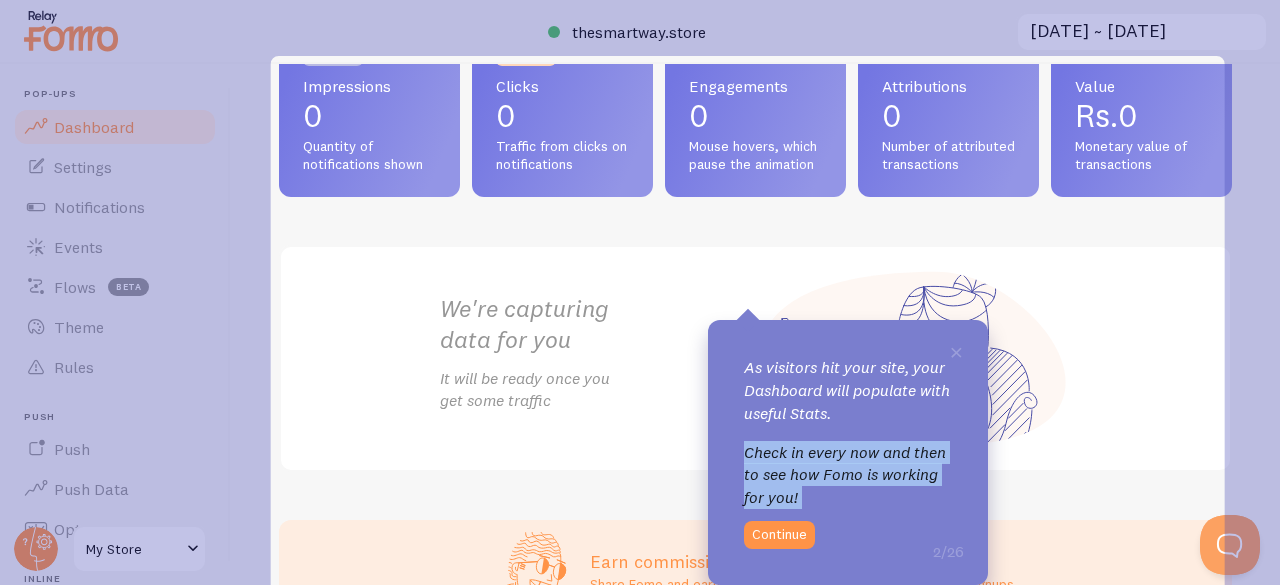 click on "Check in every now and then to see how Fomo is working for you!" at bounding box center [848, 475] 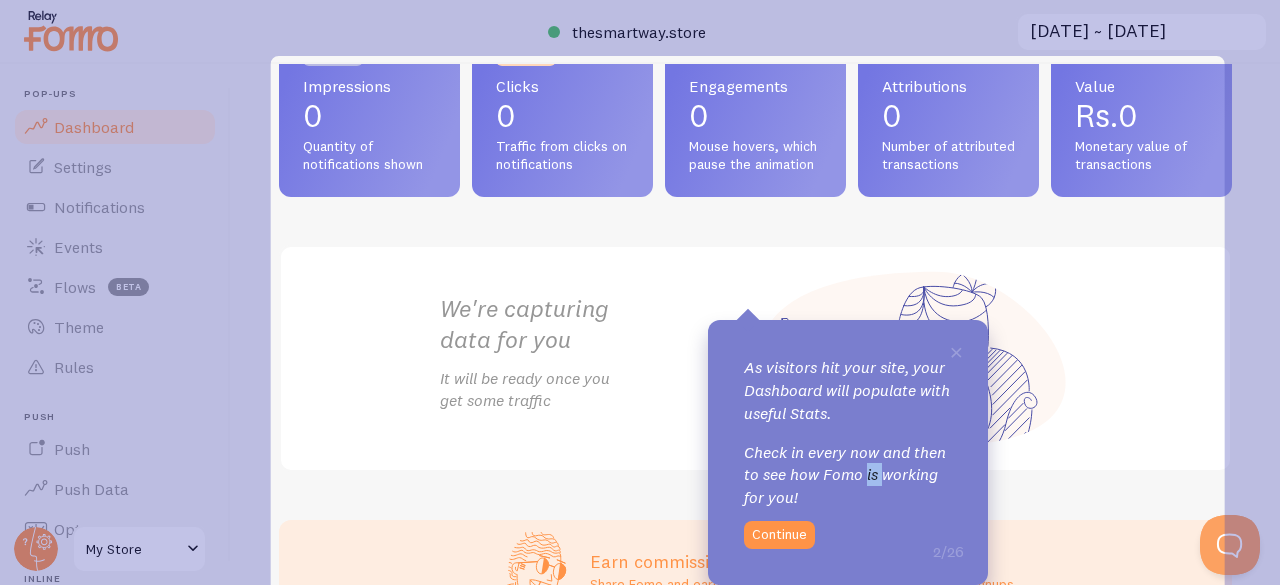 click on "Check in every now and then to see how Fomo is working for you!" at bounding box center (848, 475) 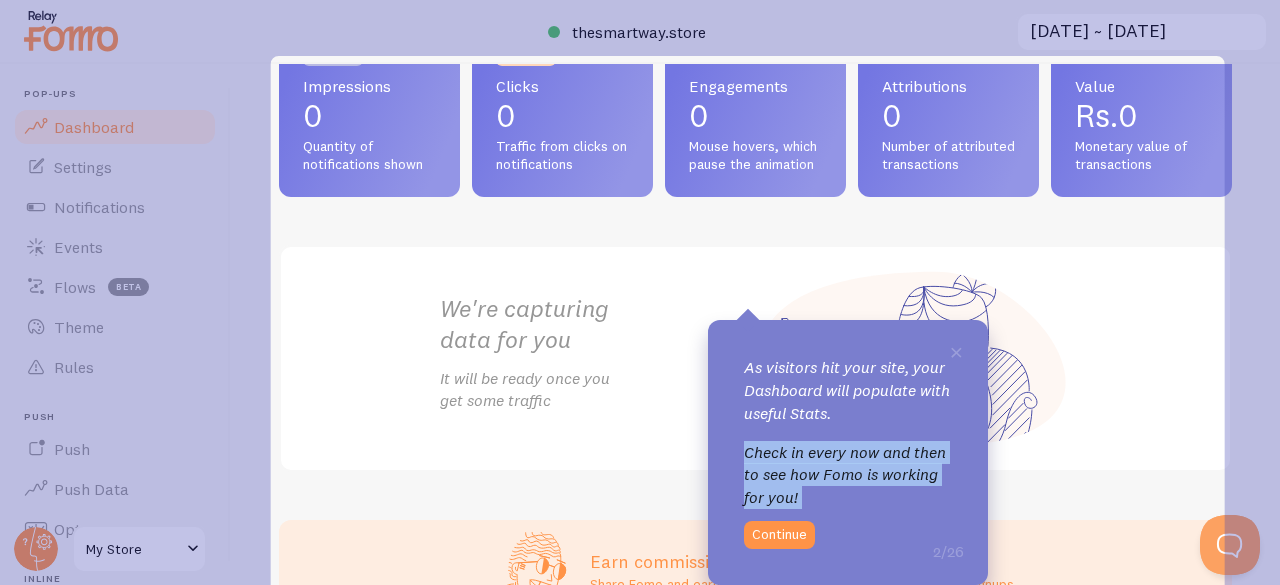 click on "Check in every now and then to see how Fomo is working for you!" at bounding box center [848, 475] 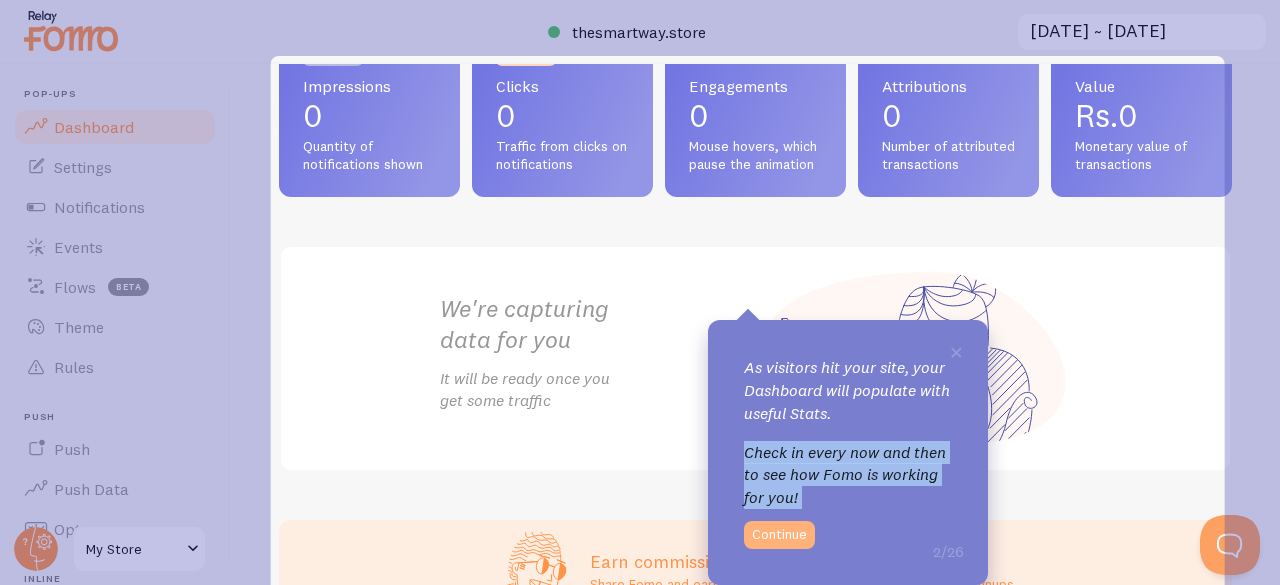 click on "Continue" at bounding box center (779, 535) 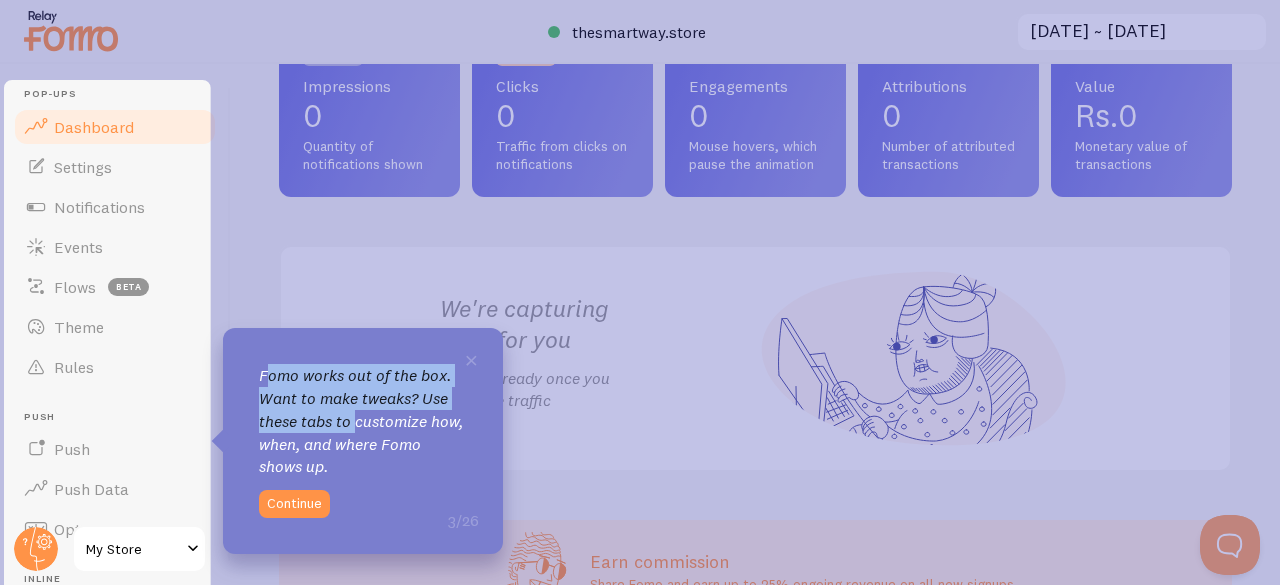 drag, startPoint x: 267, startPoint y: 379, endPoint x: 358, endPoint y: 429, distance: 103.8316 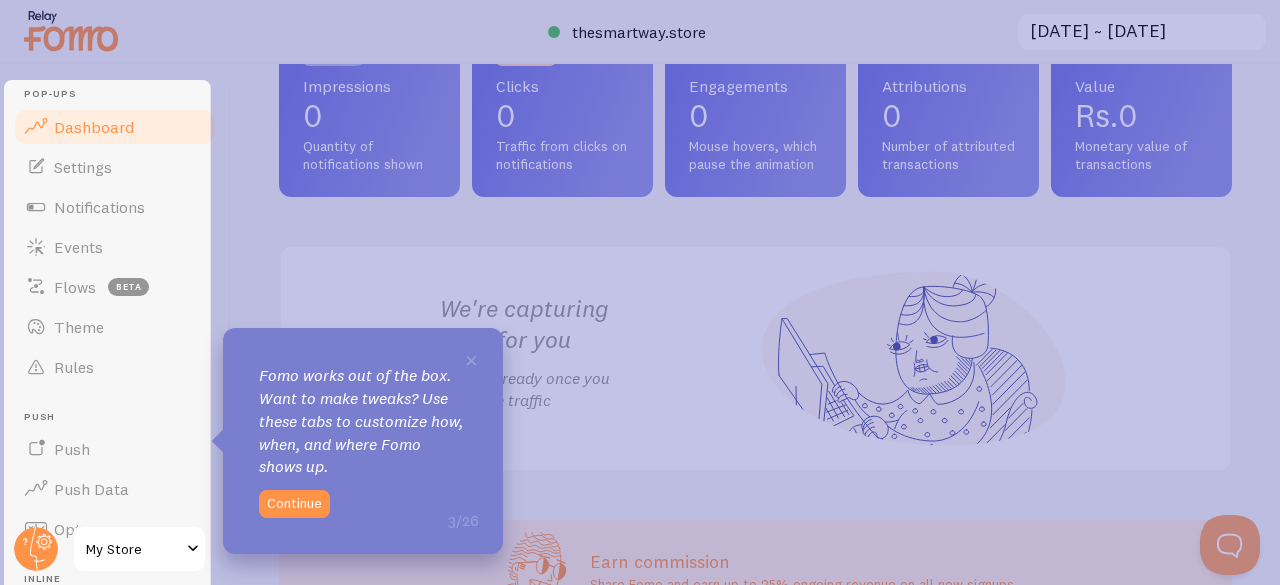 click on "Fomo works out of the box. Want to make tweaks? Use these tabs to customize how, when, and where Fomo shows up." at bounding box center (363, 421) 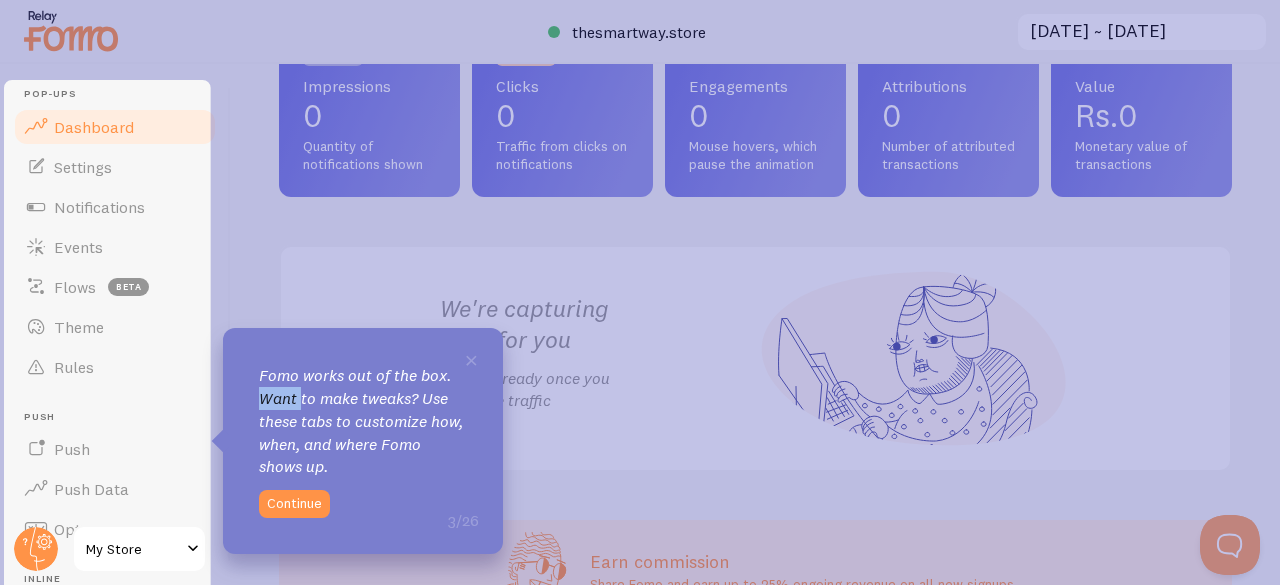 click on "Fomo works out of the box. Want to make tweaks? Use these tabs to customize how, when, and where Fomo shows up." at bounding box center [363, 421] 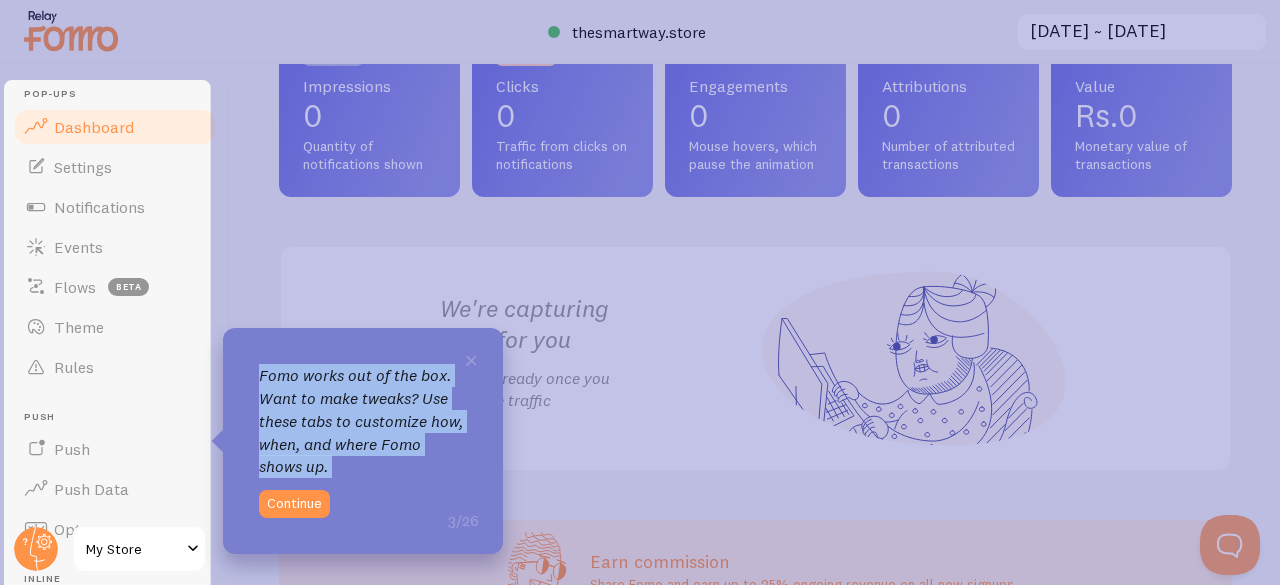 click on "Fomo works out of the box. Want to make tweaks? Use these tabs to customize how, when, and where Fomo shows up." at bounding box center [363, 421] 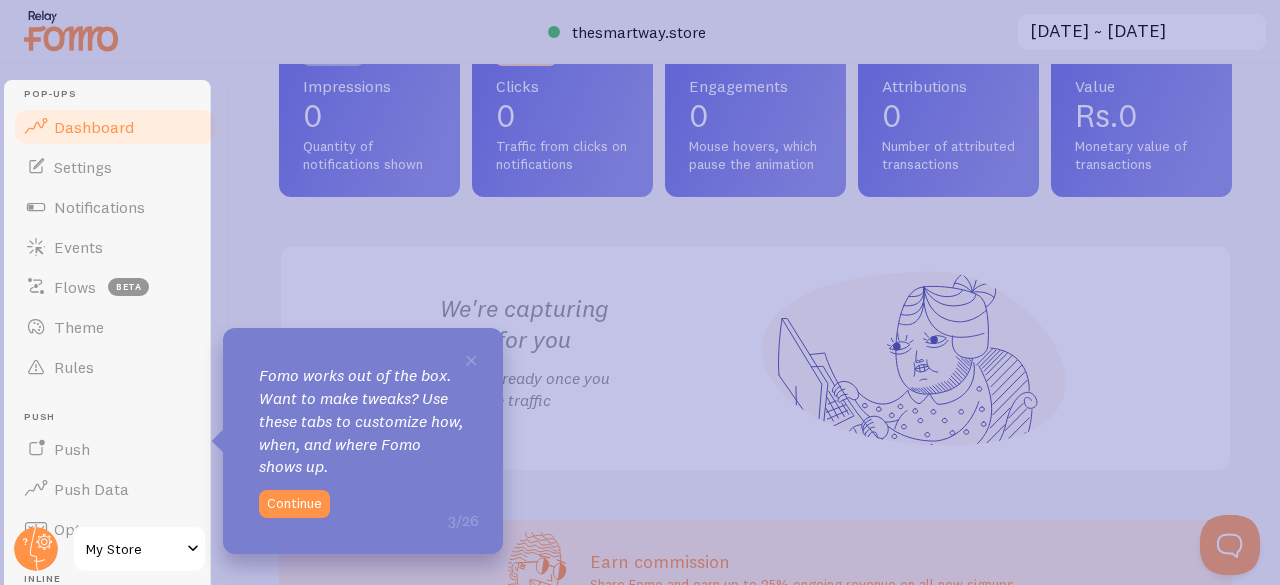 click on "Fomo works out of the box. Want to make tweaks? Use these tabs to customize how, when, and where Fomo shows up." at bounding box center [363, 421] 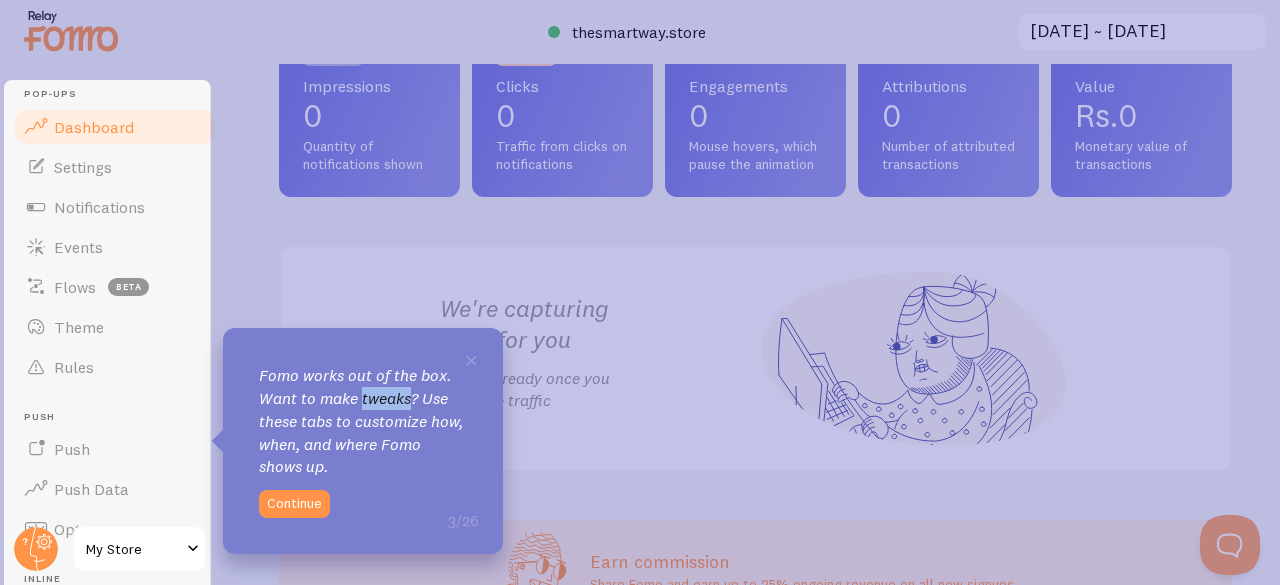 click on "Fomo works out of the box. Want to make tweaks? Use these tabs to customize how, when, and where Fomo shows up." at bounding box center [363, 421] 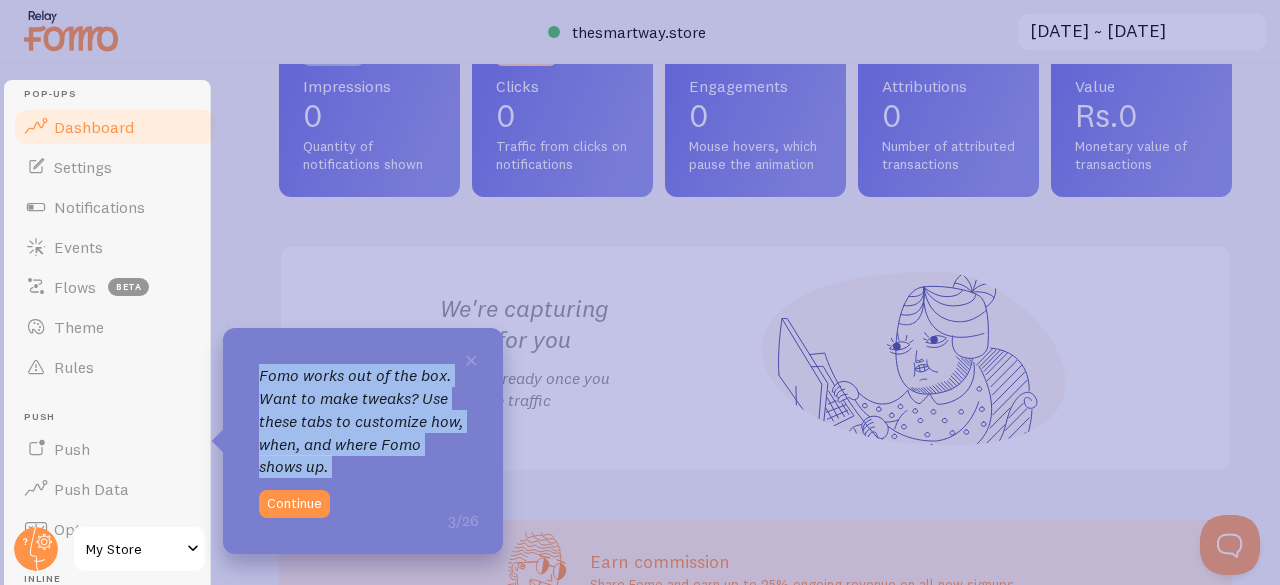 click on "Fomo works out of the box. Want to make tweaks? Use these tabs to customize how, when, and where Fomo shows up." at bounding box center (363, 421) 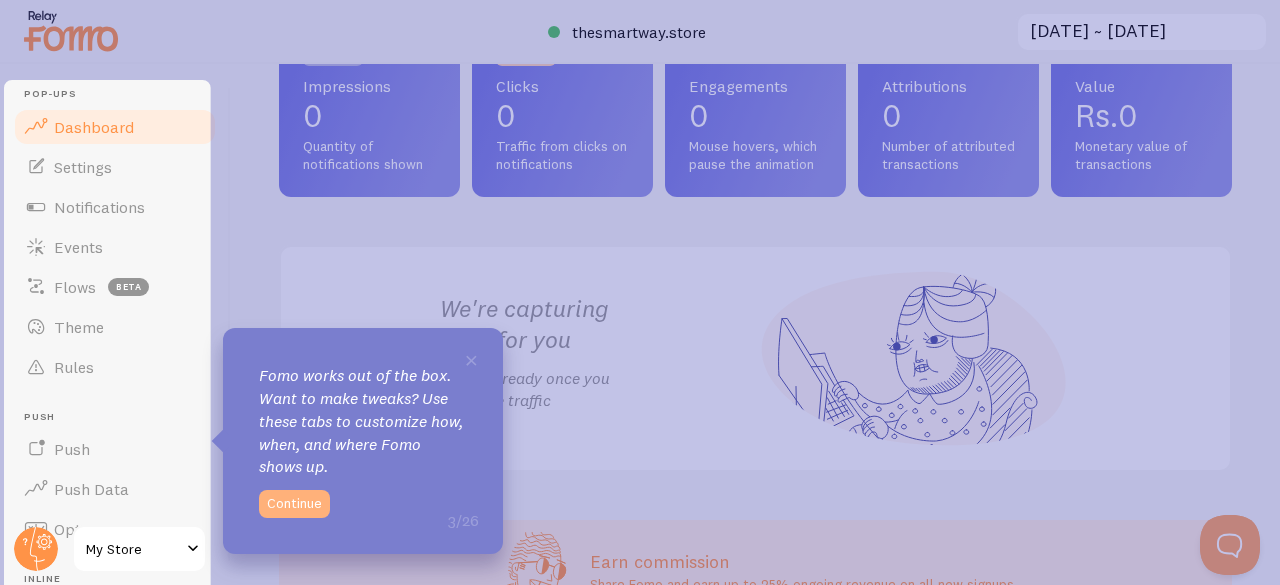 click on "×   Fomo works out of the box. Want to make tweaks? Use these tabs to customize how, when, and where Fomo shows up.   3/26 Continue" at bounding box center (363, 441) 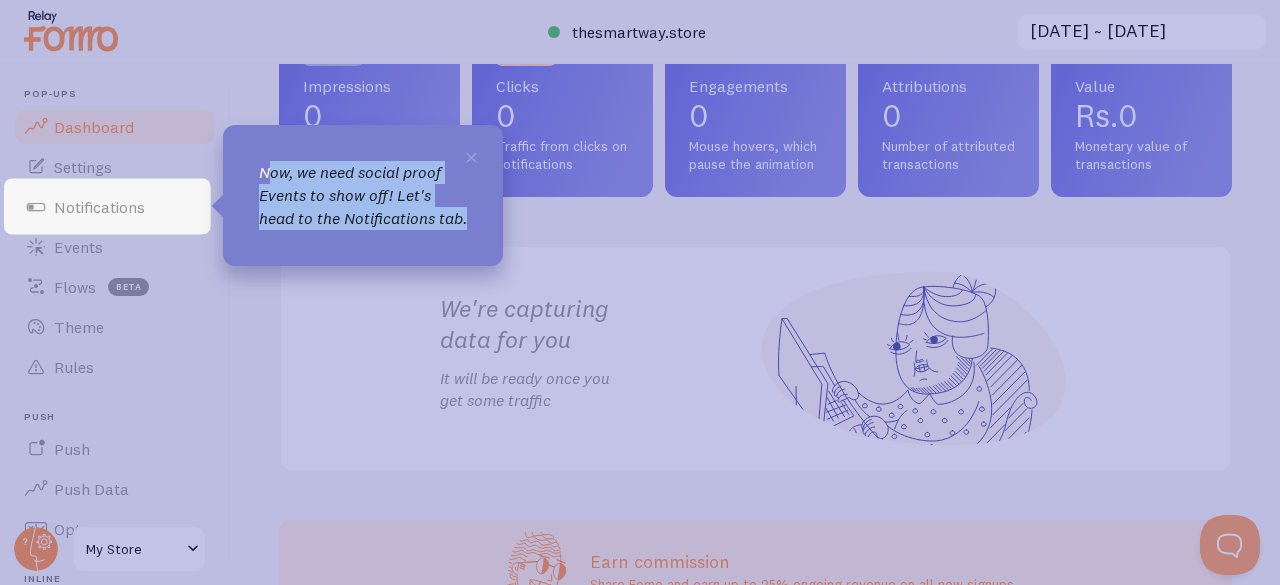 drag, startPoint x: 272, startPoint y: 175, endPoint x: 368, endPoint y: 265, distance: 131.59027 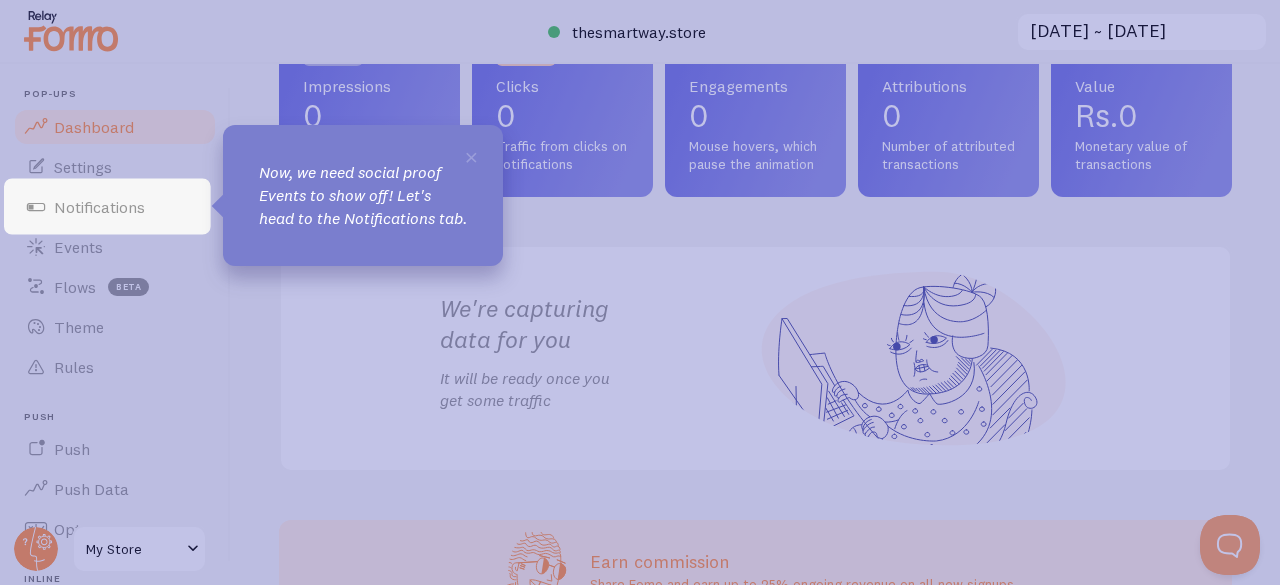 click on "Now, we need social proof Events to show off! Let's head to the Notifications tab." at bounding box center [363, 195] 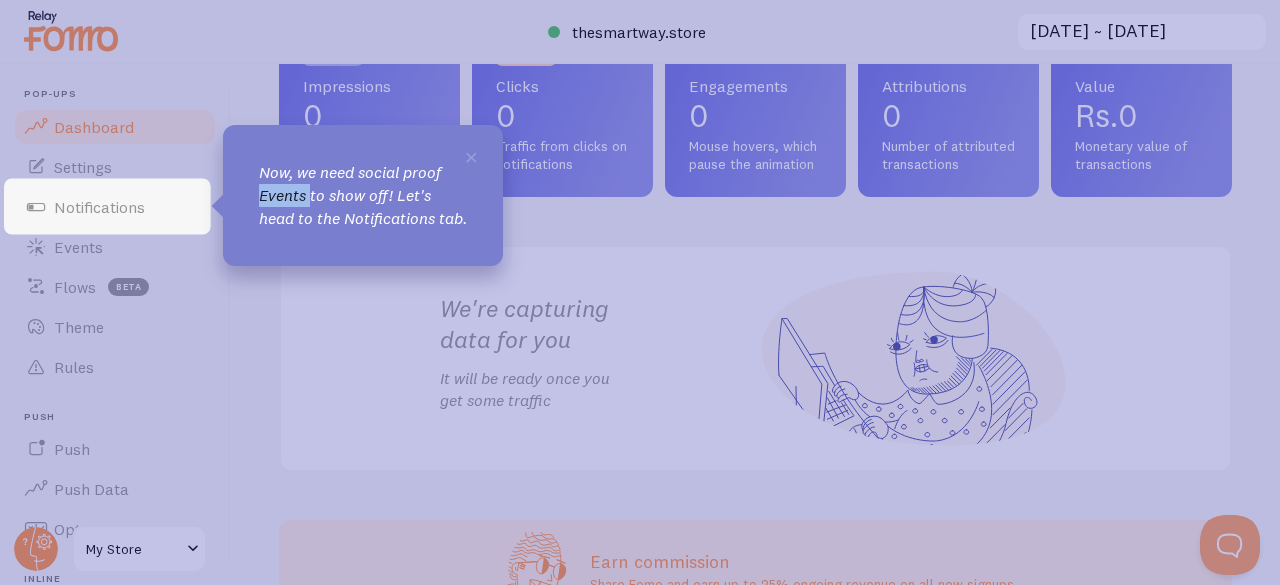 click on "Now, we need social proof Events to show off! Let's head to the Notifications tab." at bounding box center (363, 195) 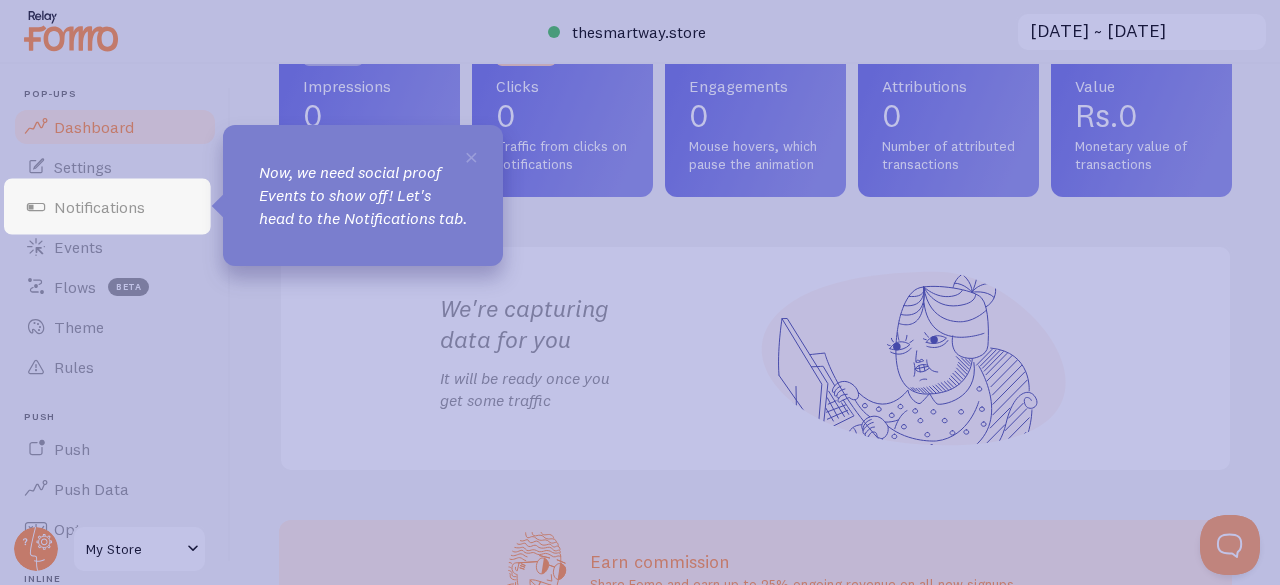 click on "Now, we need social proof Events to show off! Let's head to the Notifications tab." at bounding box center [363, 195] 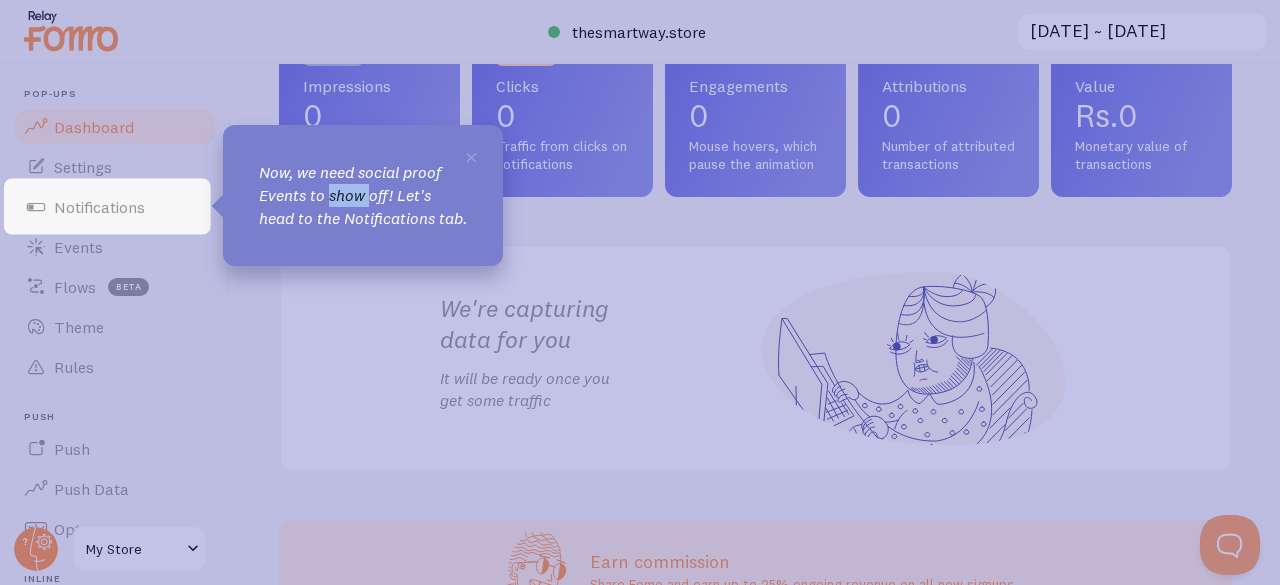 click on "Now, we need social proof Events to show off! Let's head to the Notifications tab." at bounding box center [363, 195] 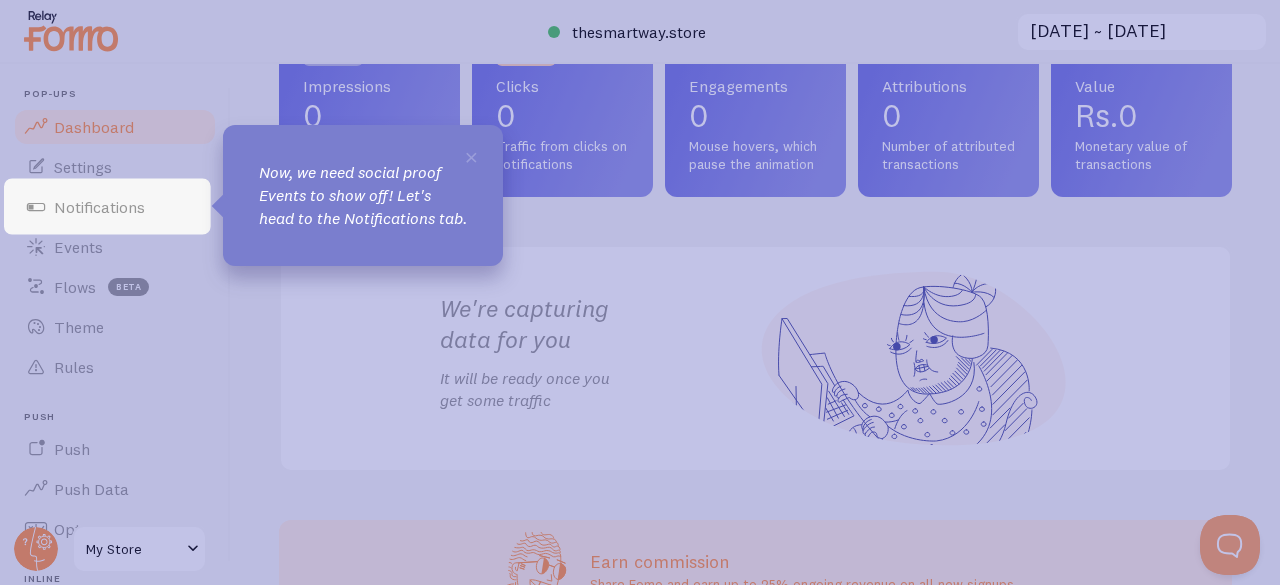 click on "Now, we need social proof Events to show off! Let's head to the Notifications tab." at bounding box center [363, 195] 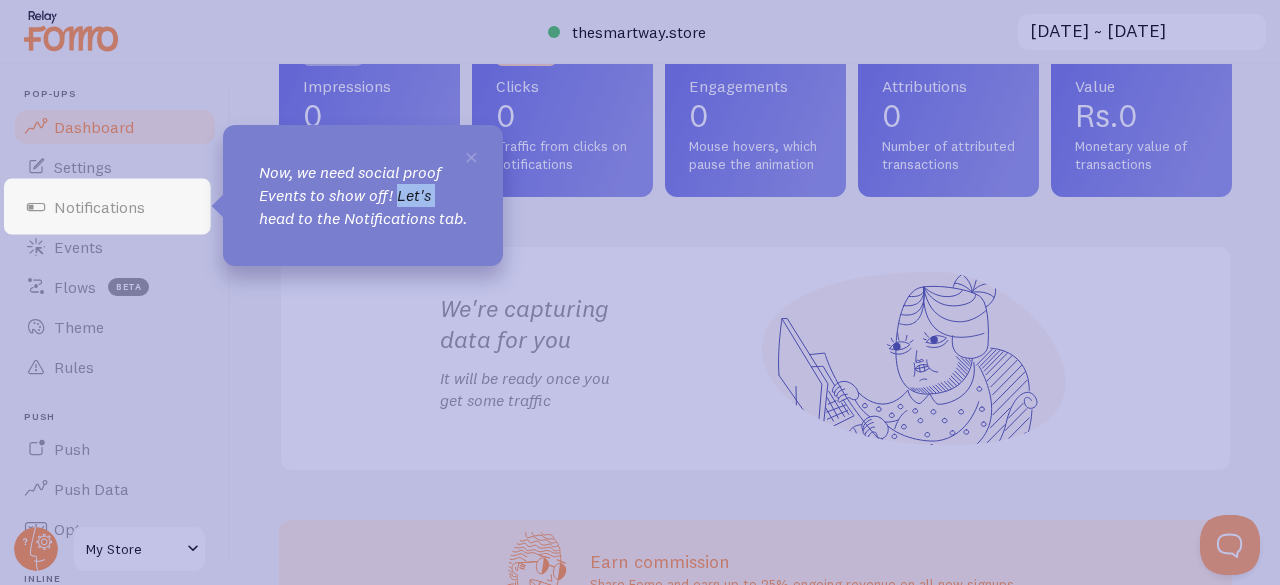 click on "Now, we need social proof Events to show off! Let's head to the Notifications tab." at bounding box center [363, 195] 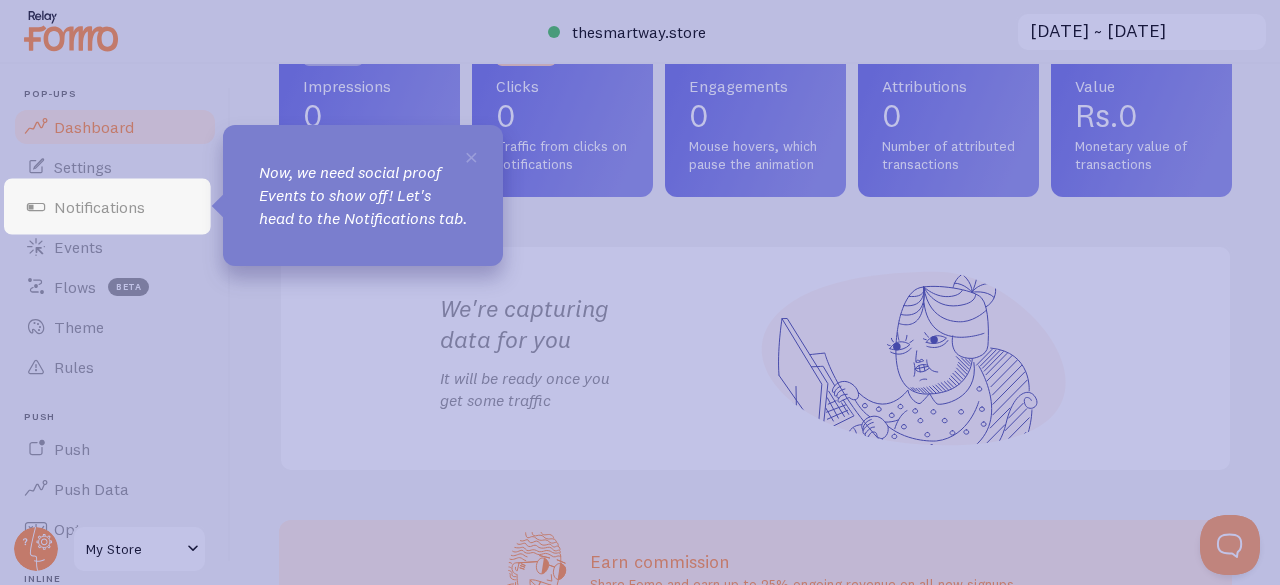 click on "Now, we need social proof Events to show off! Let's head to the Notifications tab." at bounding box center (363, 195) 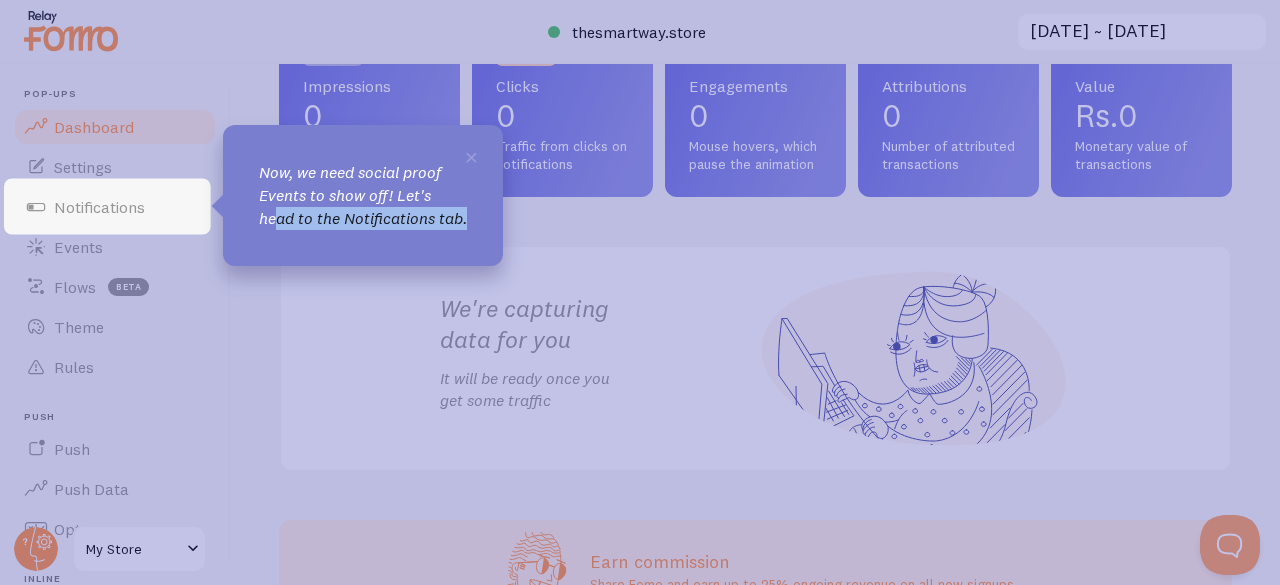 click on "×   Now, we need social proof Events to show off! Let's head to the Notifications tab." at bounding box center (363, 195) 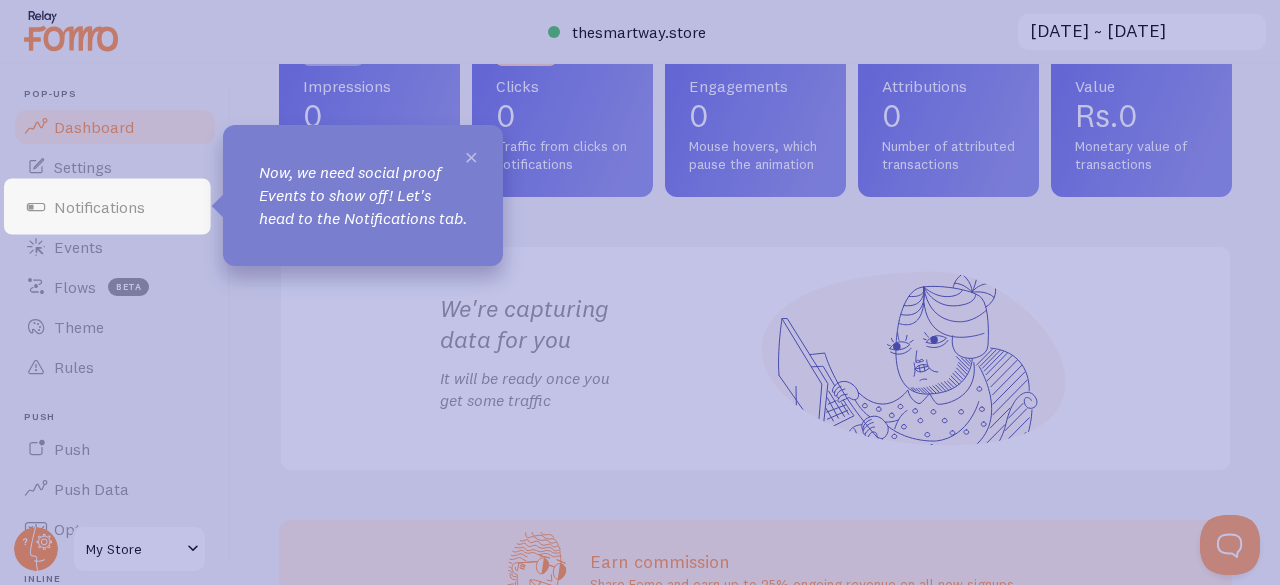 click on "×" at bounding box center (471, 156) 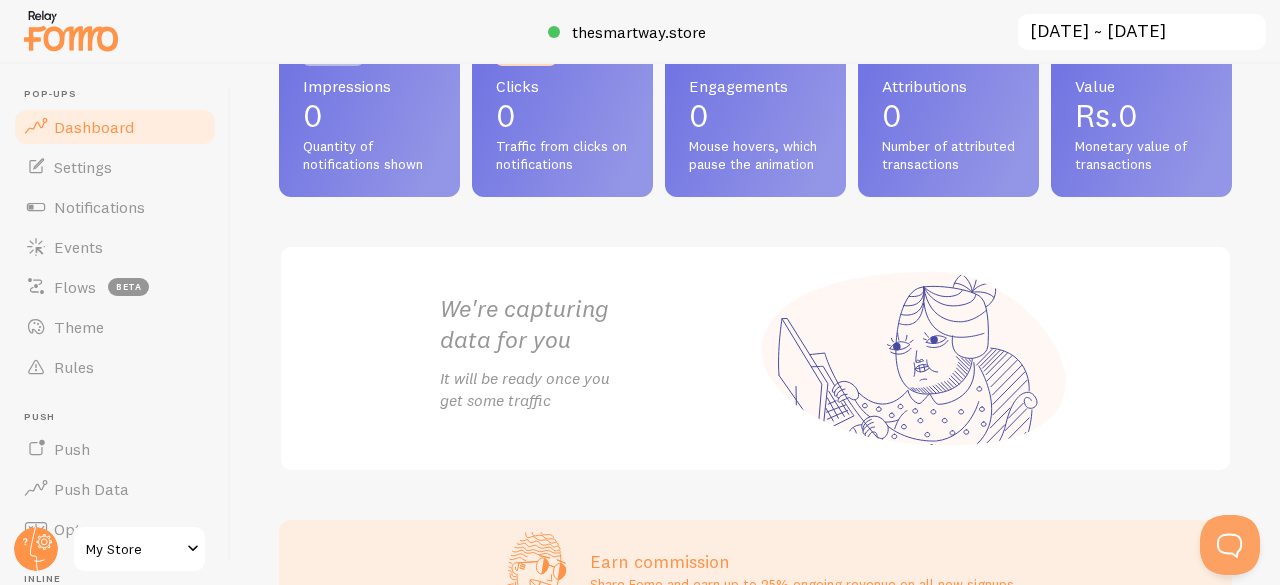 scroll, scrollTop: 0, scrollLeft: 0, axis: both 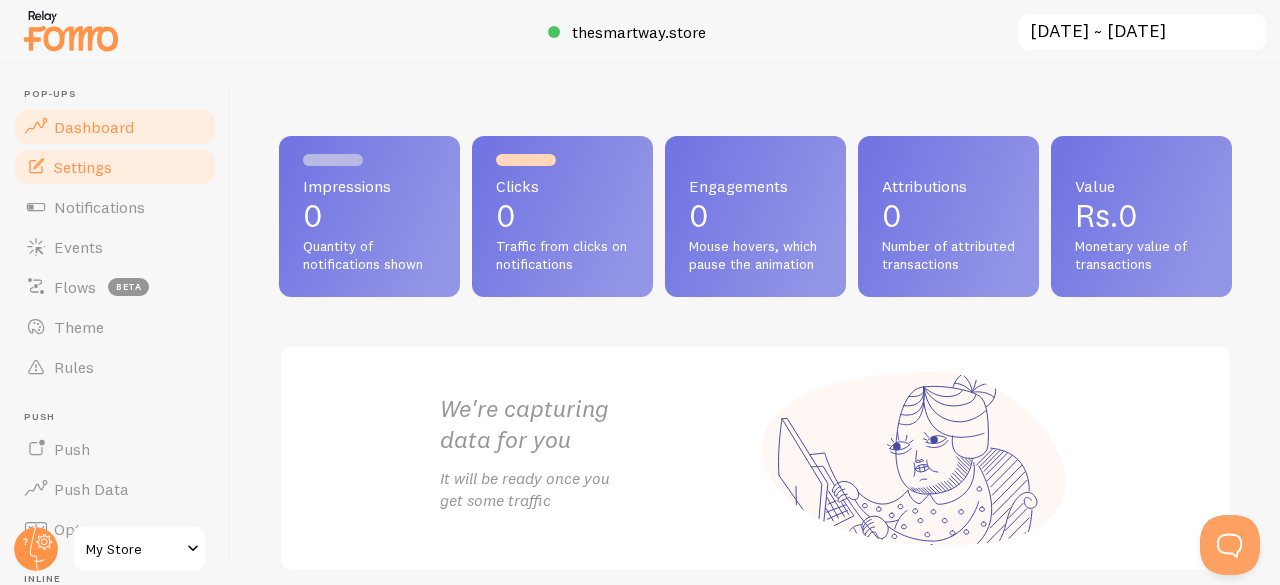 click on "Settings" at bounding box center [83, 167] 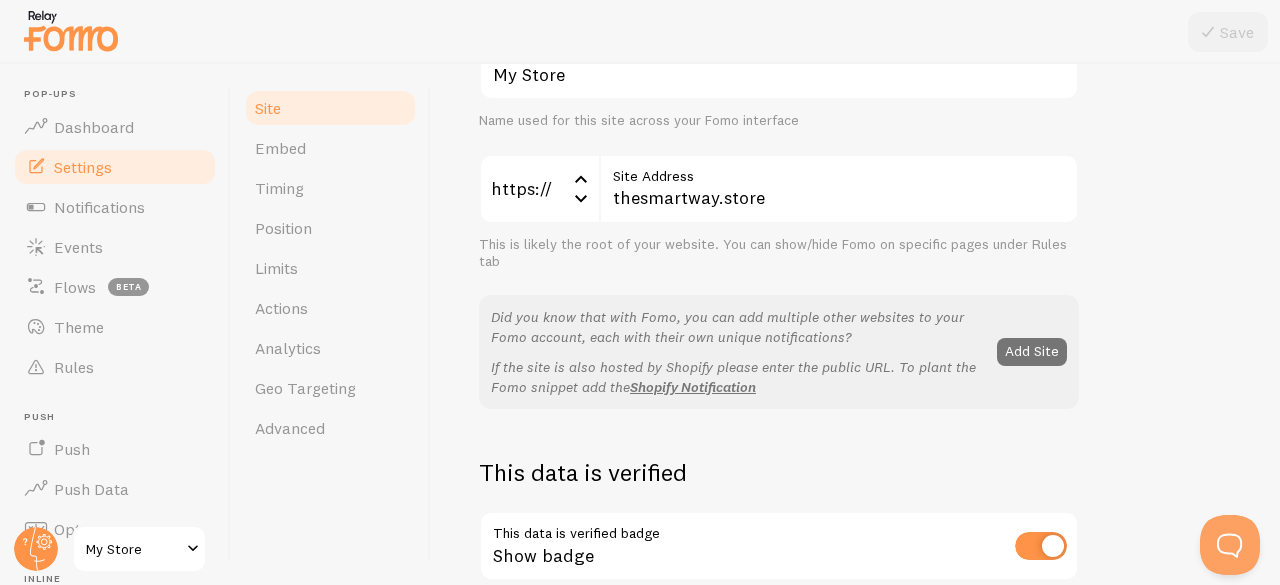 scroll, scrollTop: 100, scrollLeft: 0, axis: vertical 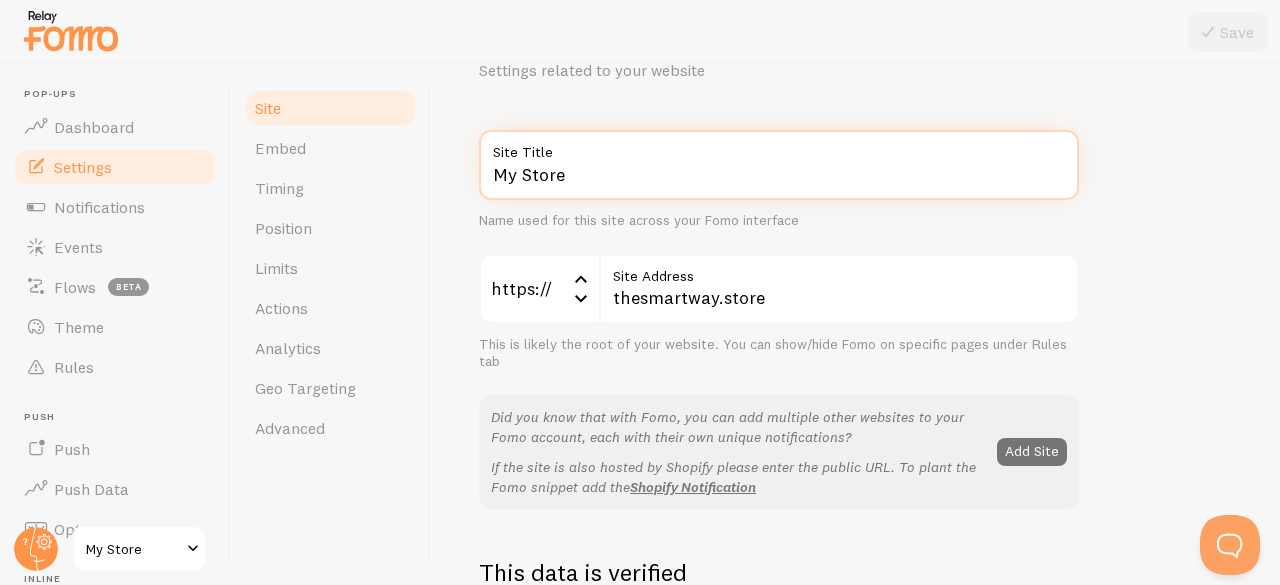 click on "My Store" at bounding box center (779, 165) 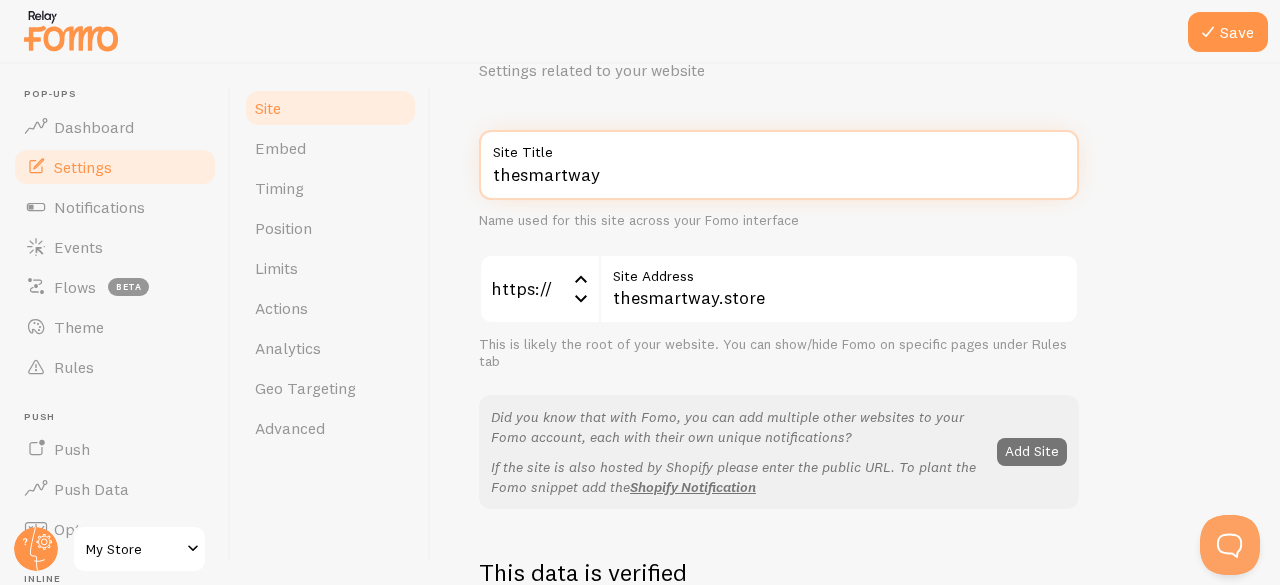 type on "thesmartway" 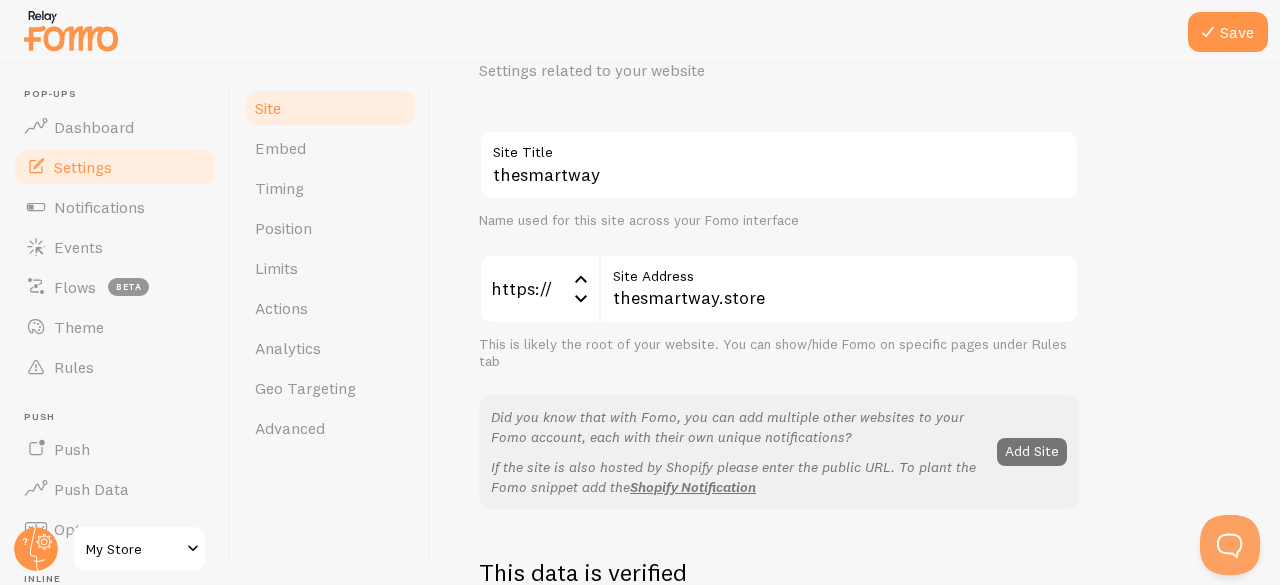 click on "thesmartway Site Title Name used for this site across your Fomo interface https:// https:// https:// http:// thesmartway.store Site Address This is likely the root of your website. You can show/hide Fomo on specific pages under Rules tab Did you know that with Fomo, you can add multiple other websites to your Fomo account, each with their own unique notifications? If the site is also hosted by Shopify please enter the public URL. To plant the Fomo snippet add the Shopify Notification Add Site This data is verified This data is verified badge Show badge Show a badge on notifications that leads to Event details Analytics fomo UTM Source Provide a unique identifier for measuring clicks on this notification from within your Google Analytics account (optional) notification UTM Medium Fomo APIs Auth Token" at bounding box center [855, 806] 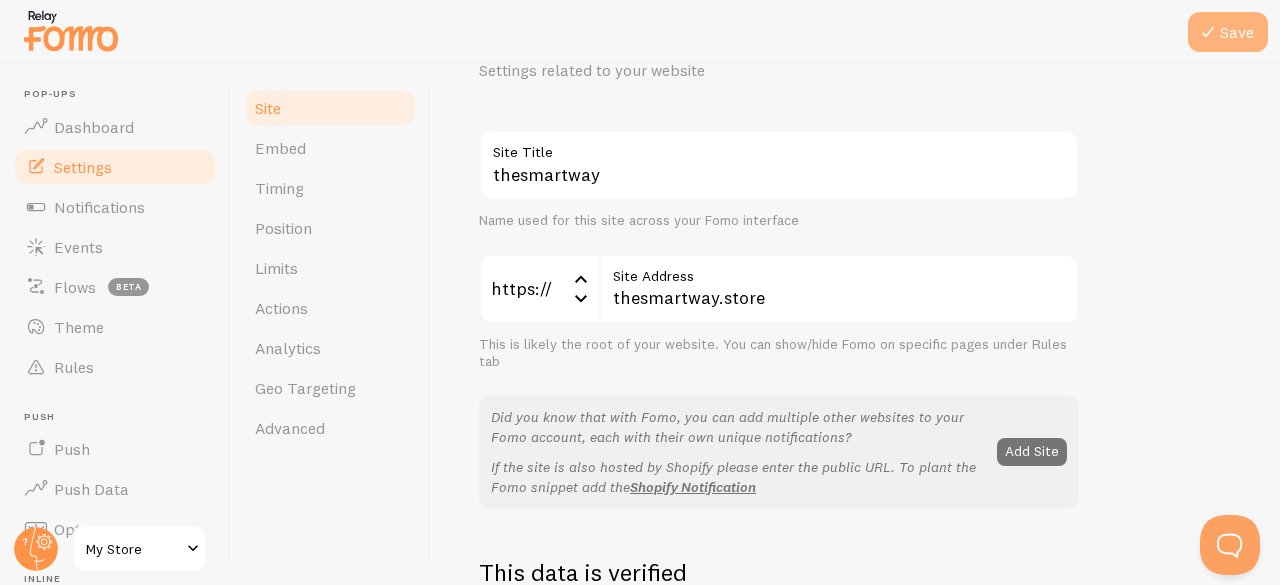 click at bounding box center (1208, 32) 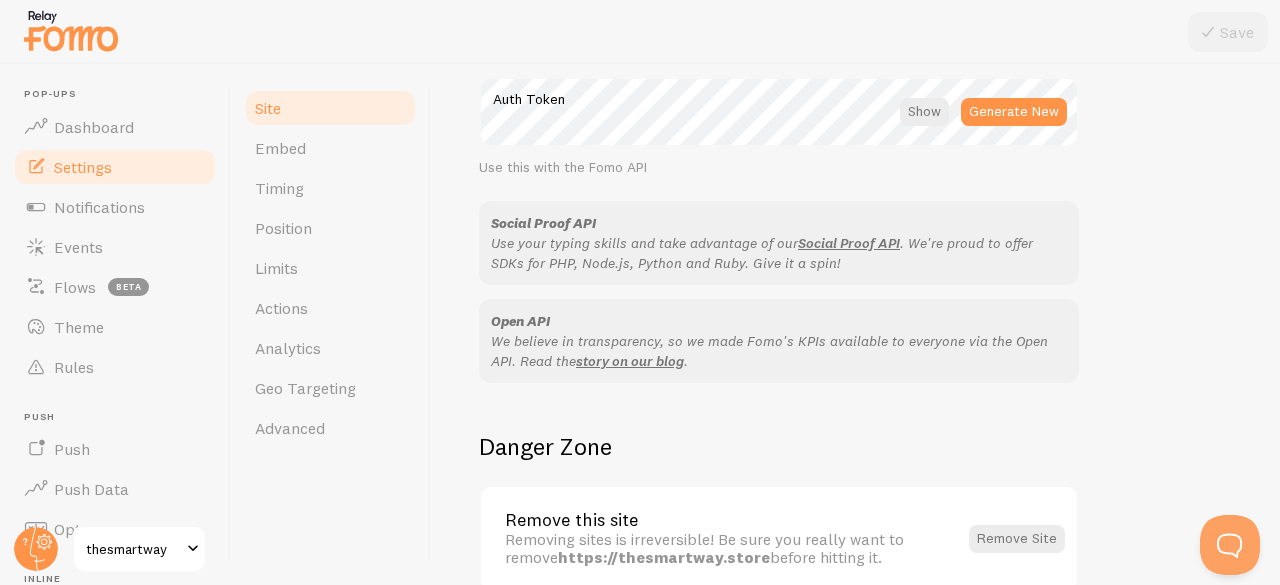 scroll, scrollTop: 1302, scrollLeft: 0, axis: vertical 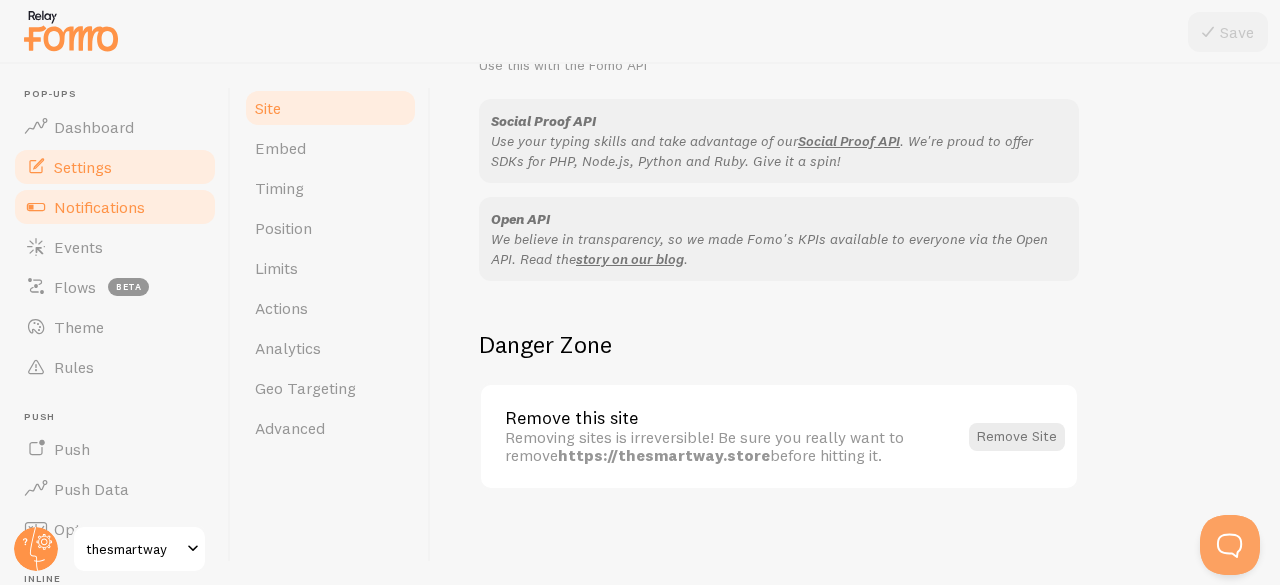 click on "Notifications" at bounding box center [99, 207] 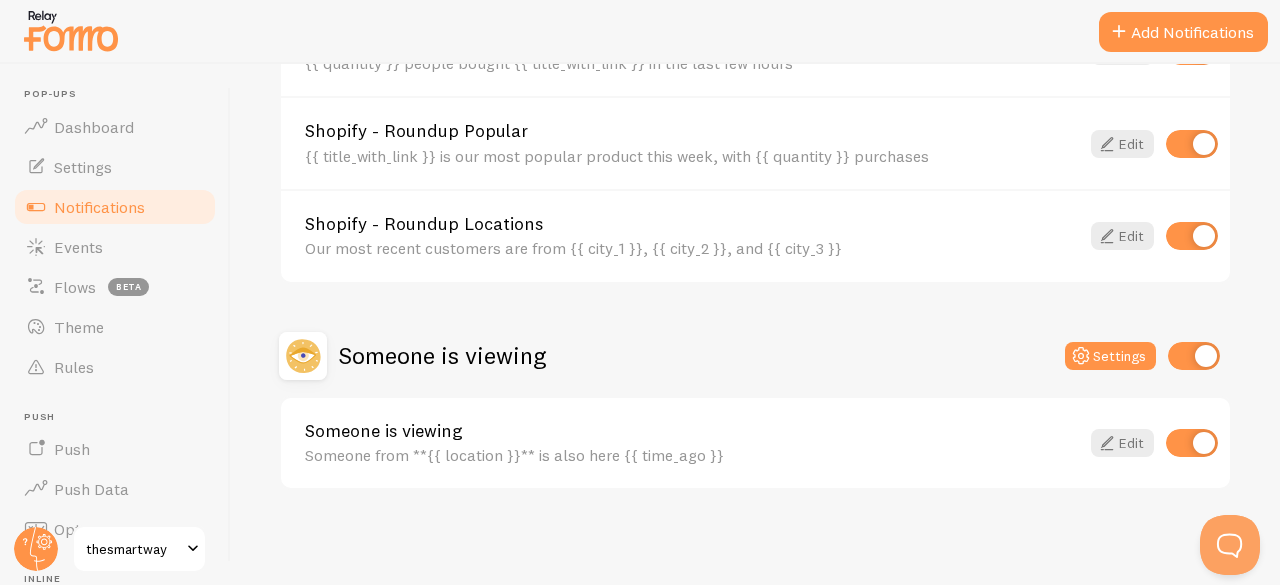 scroll, scrollTop: 1026, scrollLeft: 0, axis: vertical 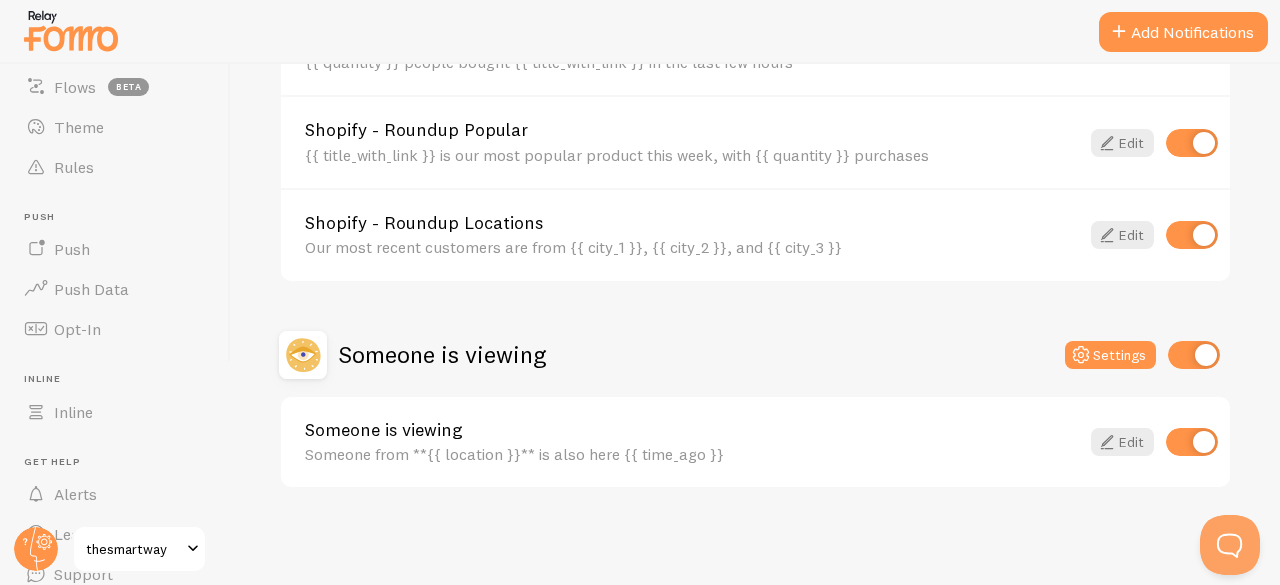 click on "Push" at bounding box center [121, 217] 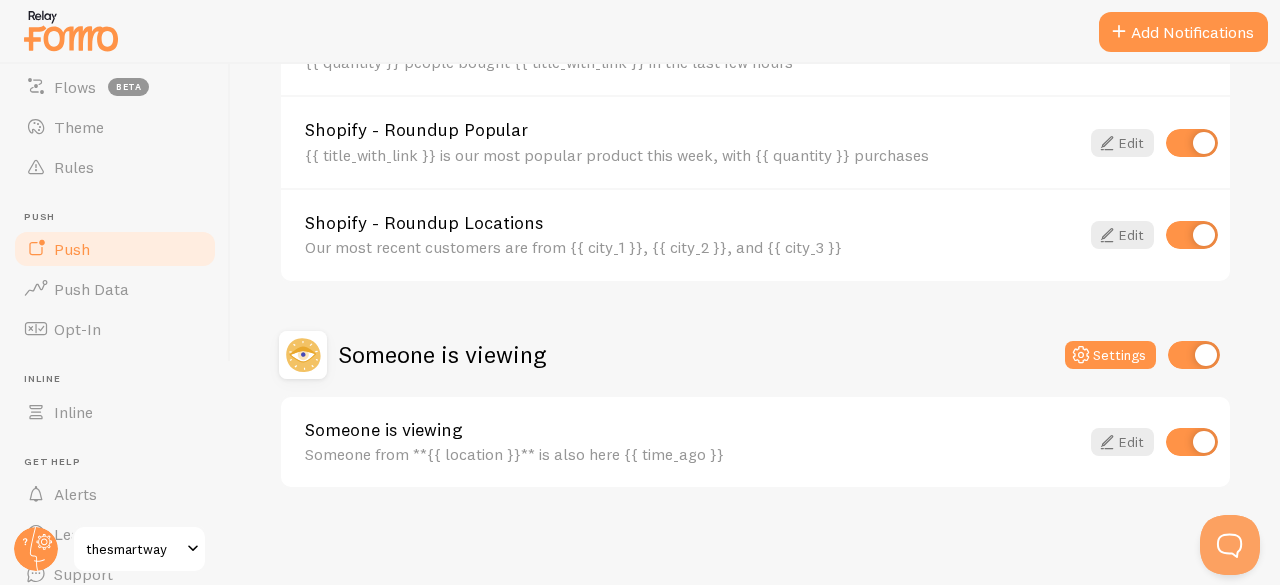 click on "Push" at bounding box center [72, 249] 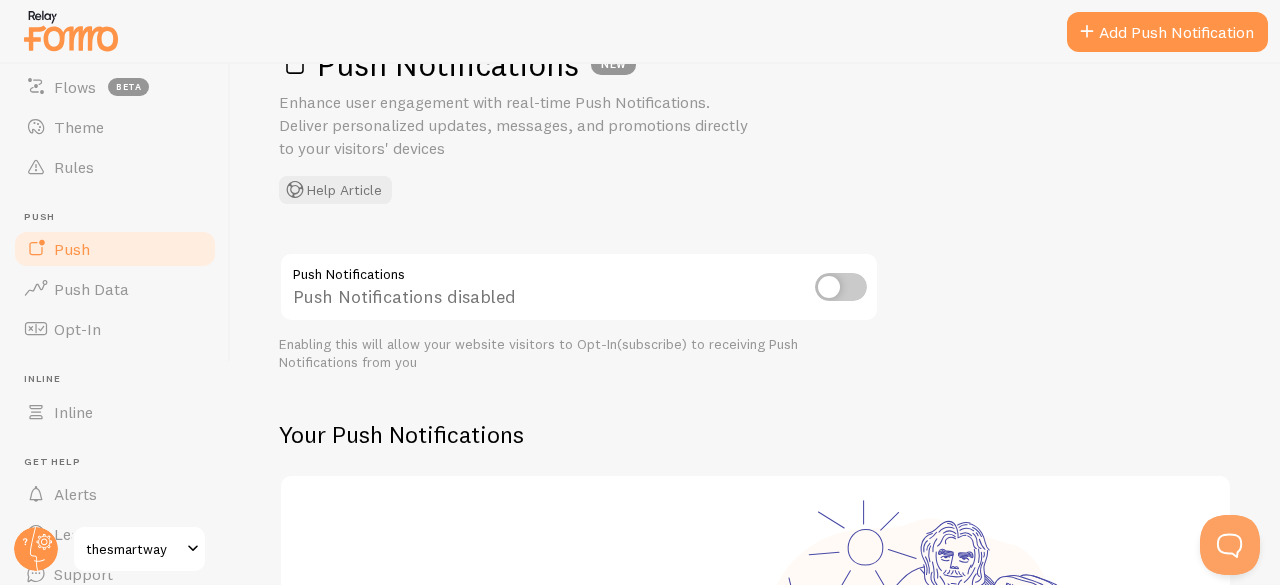 scroll, scrollTop: 100, scrollLeft: 0, axis: vertical 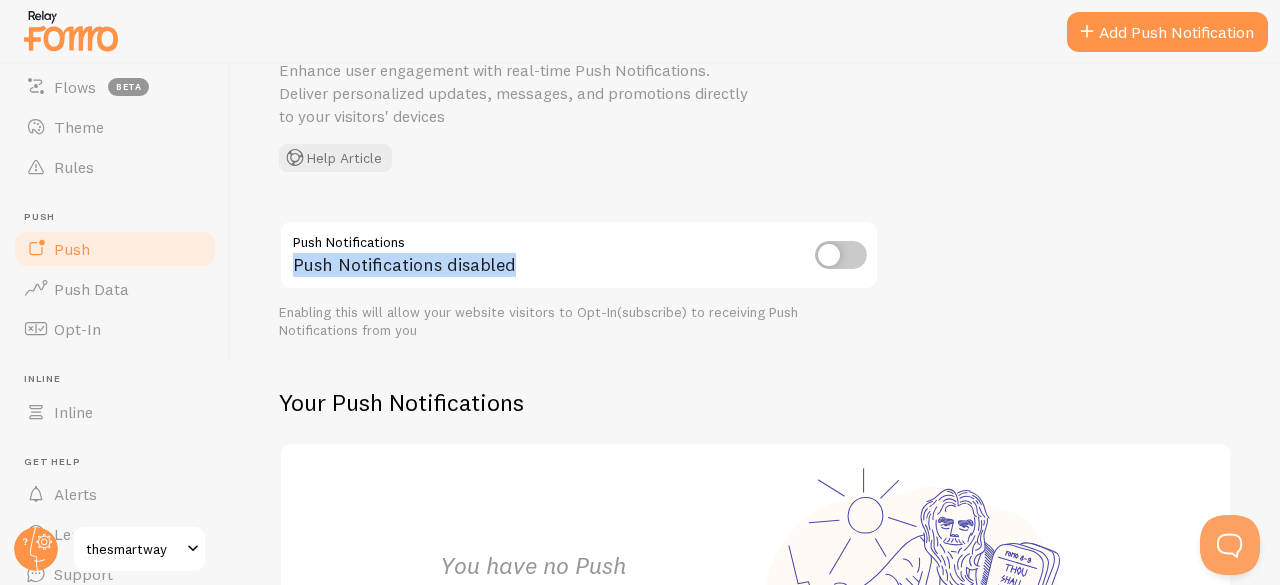 drag, startPoint x: 287, startPoint y: 266, endPoint x: 612, endPoint y: 269, distance: 325.01385 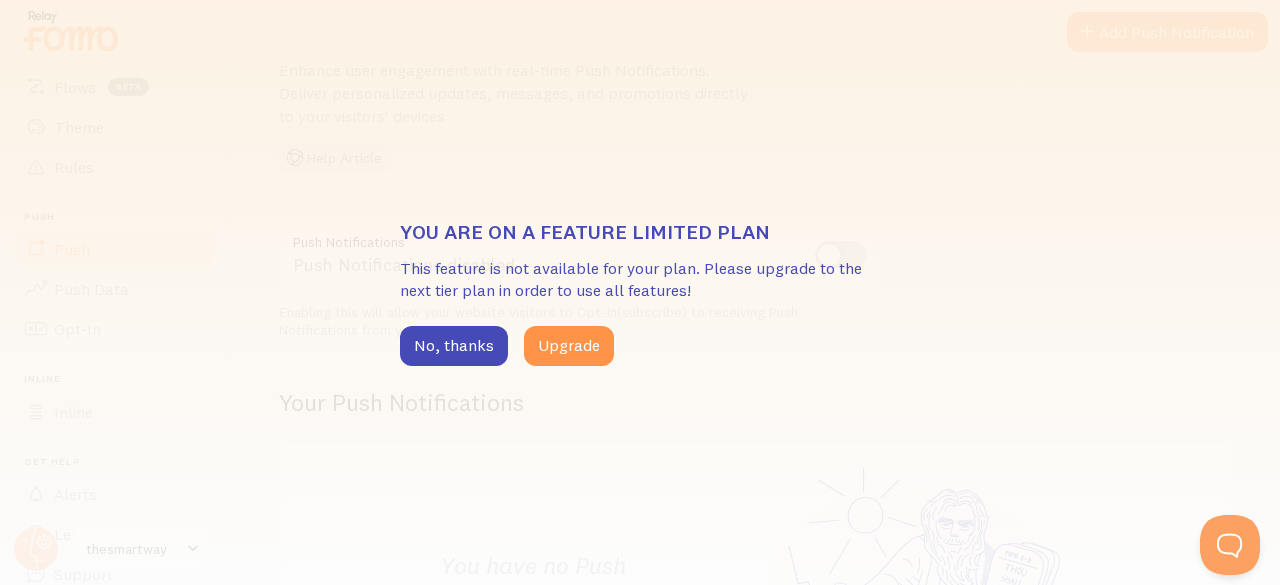 drag, startPoint x: 612, startPoint y: 269, endPoint x: 593, endPoint y: 277, distance: 20.615528 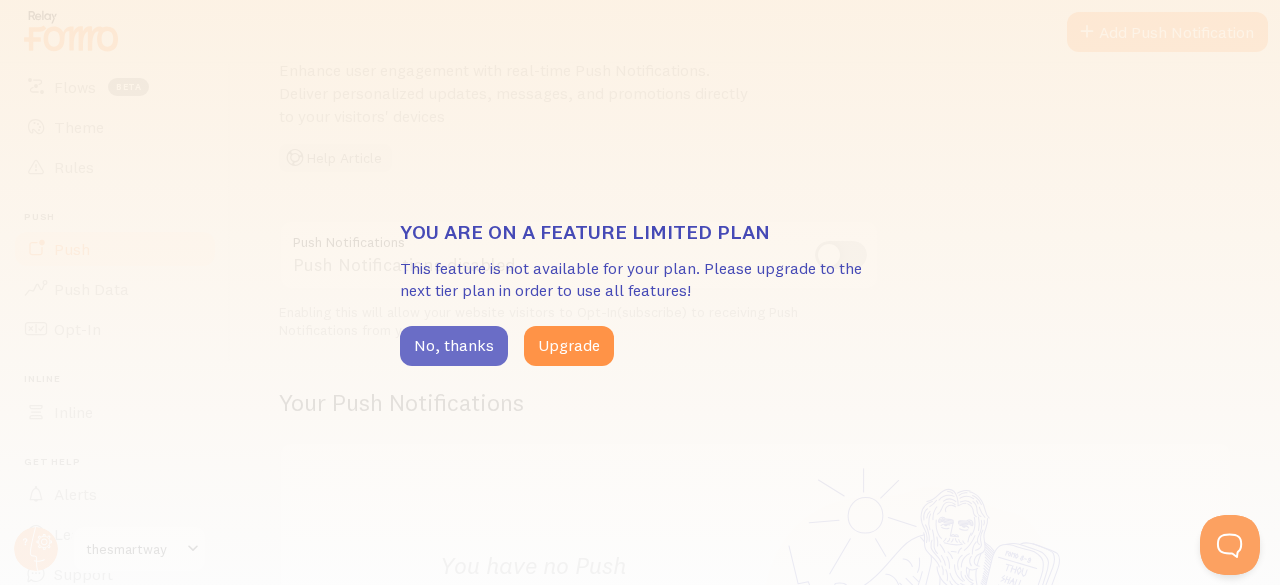 click on "No, thanks" at bounding box center (454, 346) 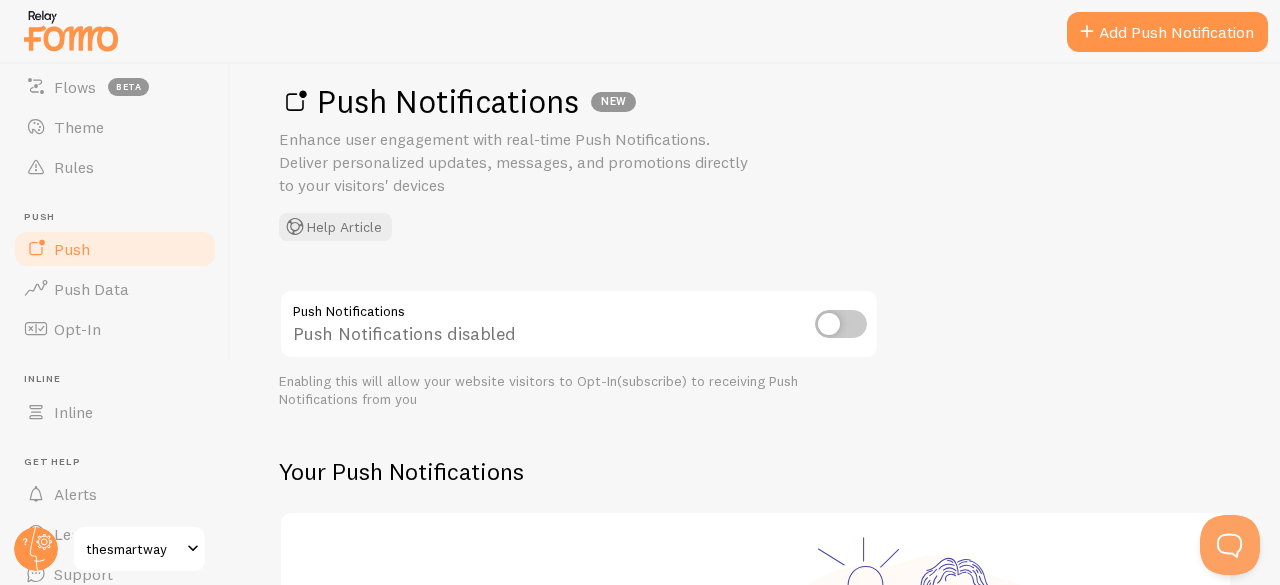 scroll, scrollTop: 0, scrollLeft: 0, axis: both 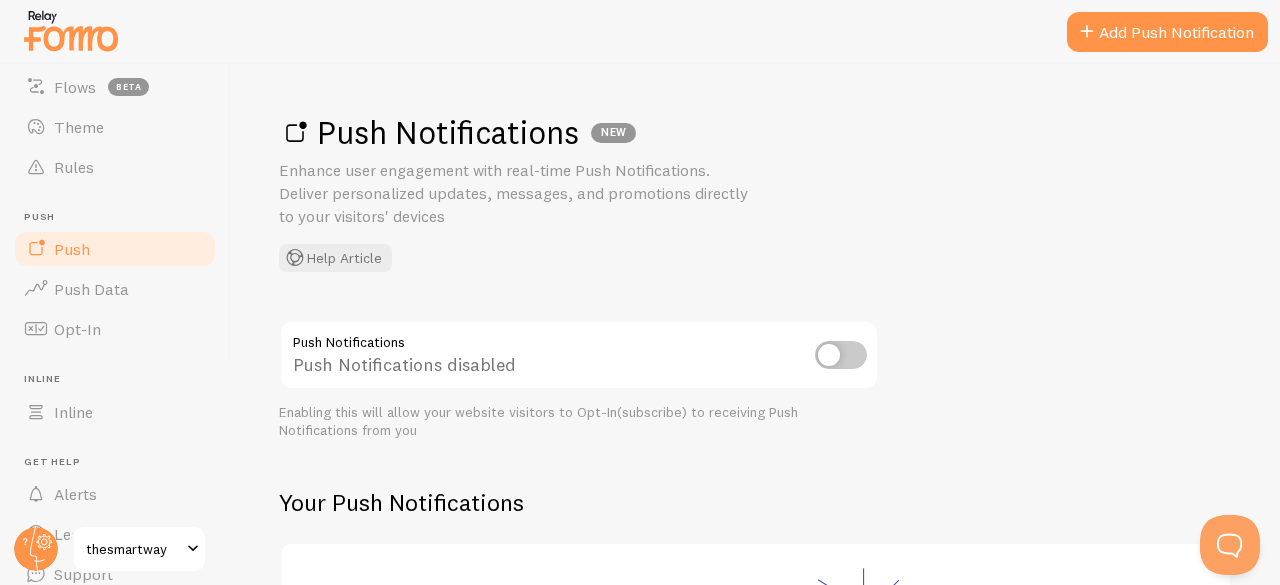 click at bounding box center [841, 355] 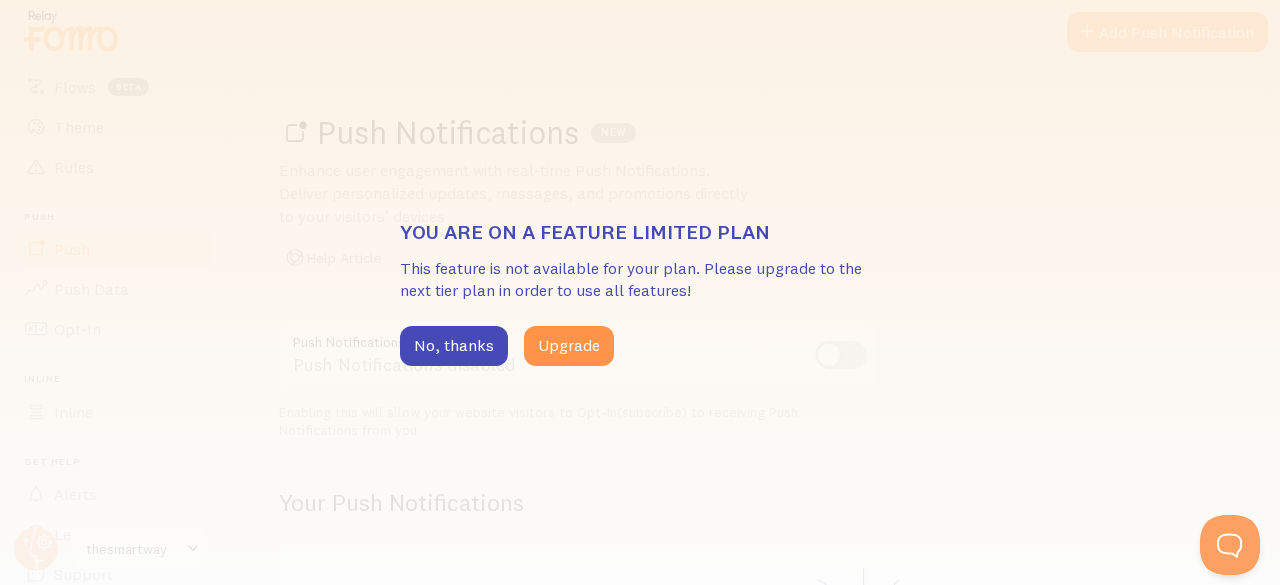 click on "No, thanks
Upgrade" at bounding box center [640, 346] 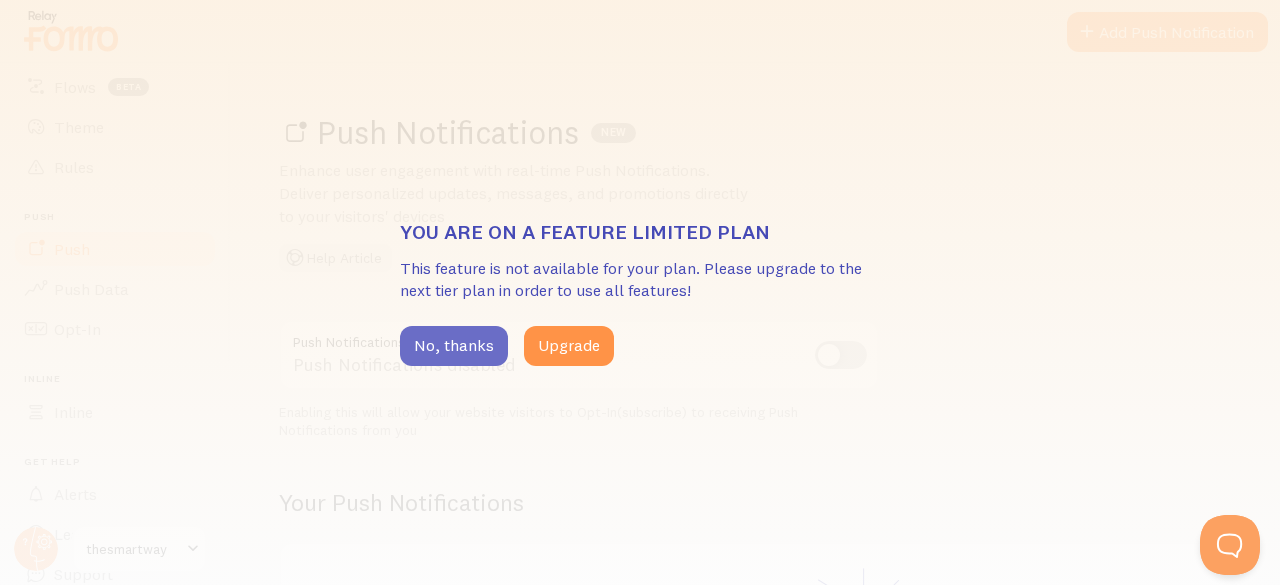 click on "No, thanks" at bounding box center [454, 346] 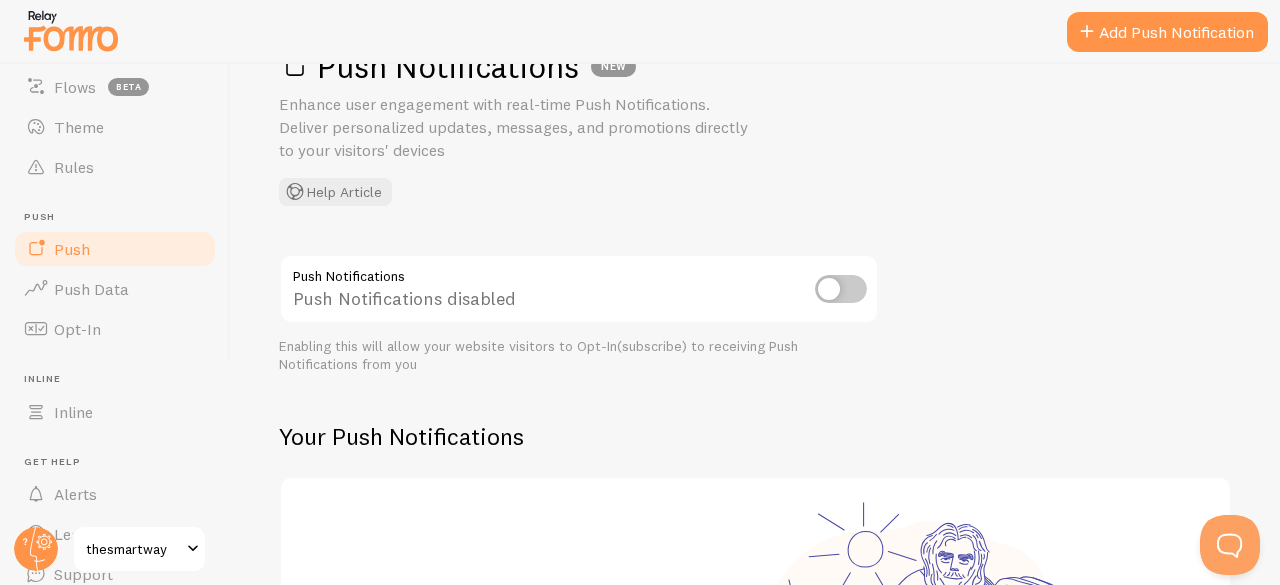 scroll, scrollTop: 0, scrollLeft: 0, axis: both 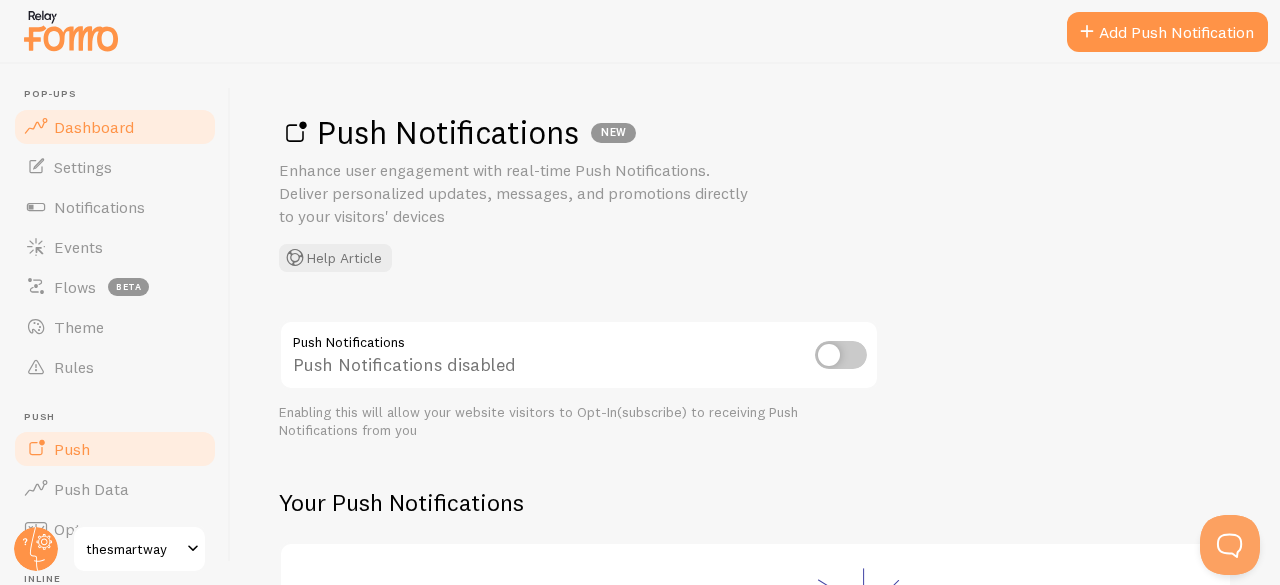 click on "Dashboard" at bounding box center [94, 127] 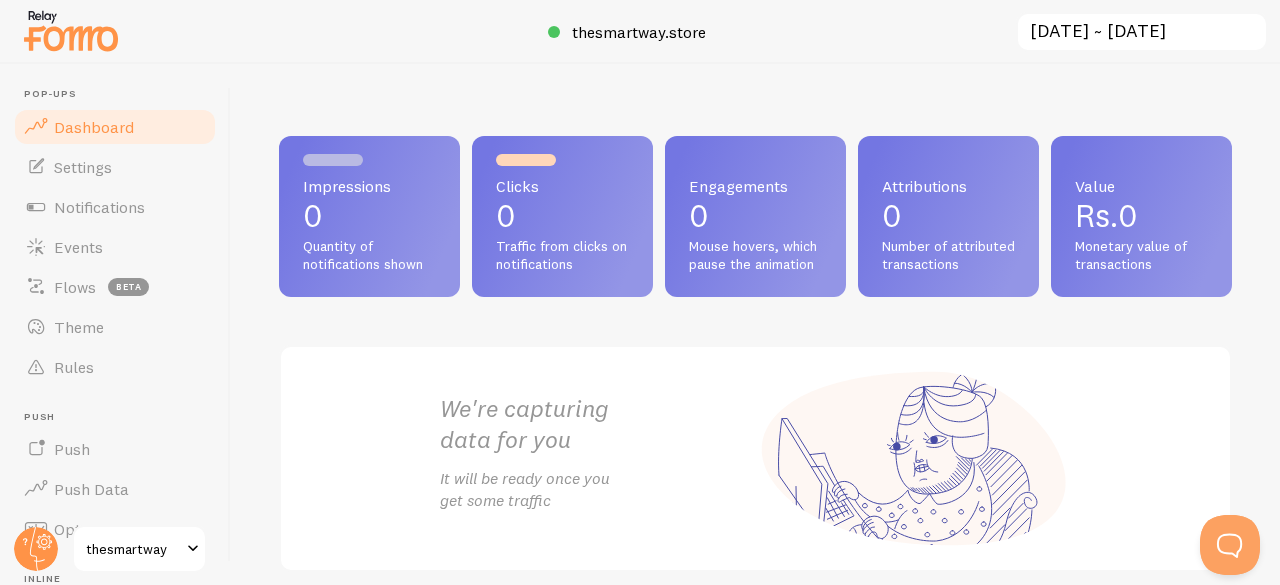 click at bounding box center [71, 30] 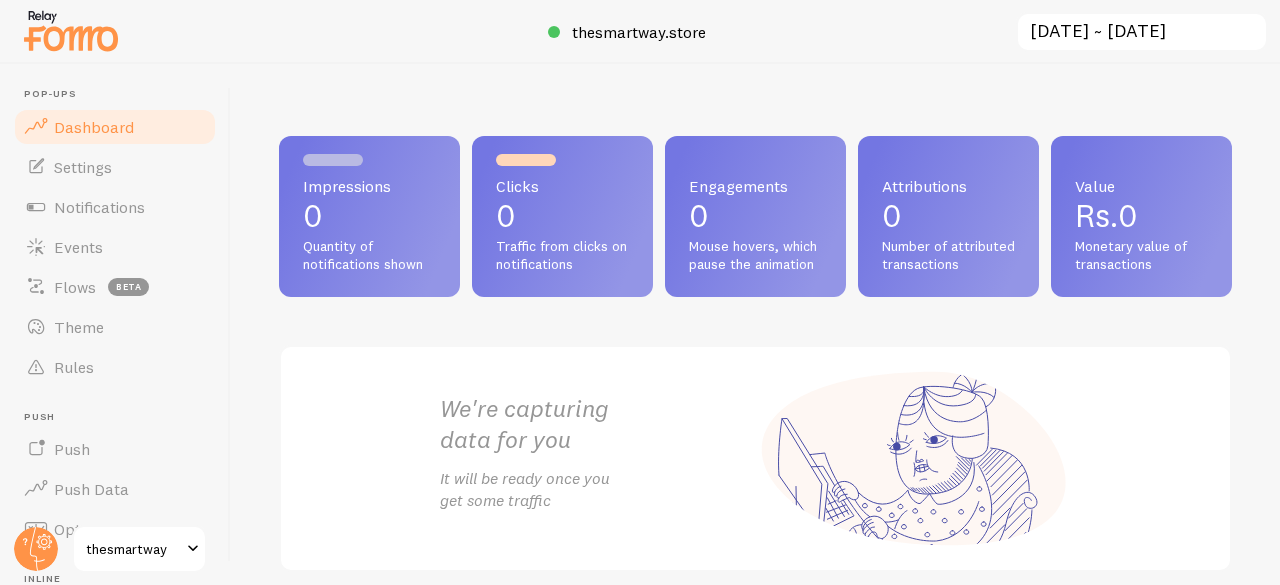 scroll, scrollTop: 0, scrollLeft: 0, axis: both 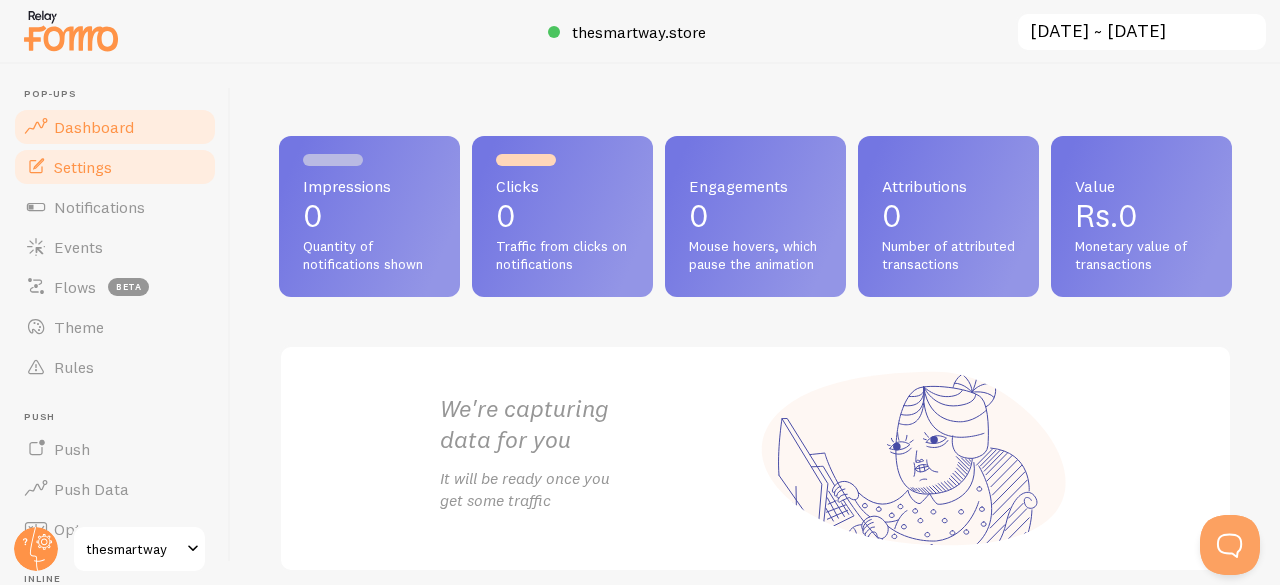 click on "Settings" at bounding box center (115, 167) 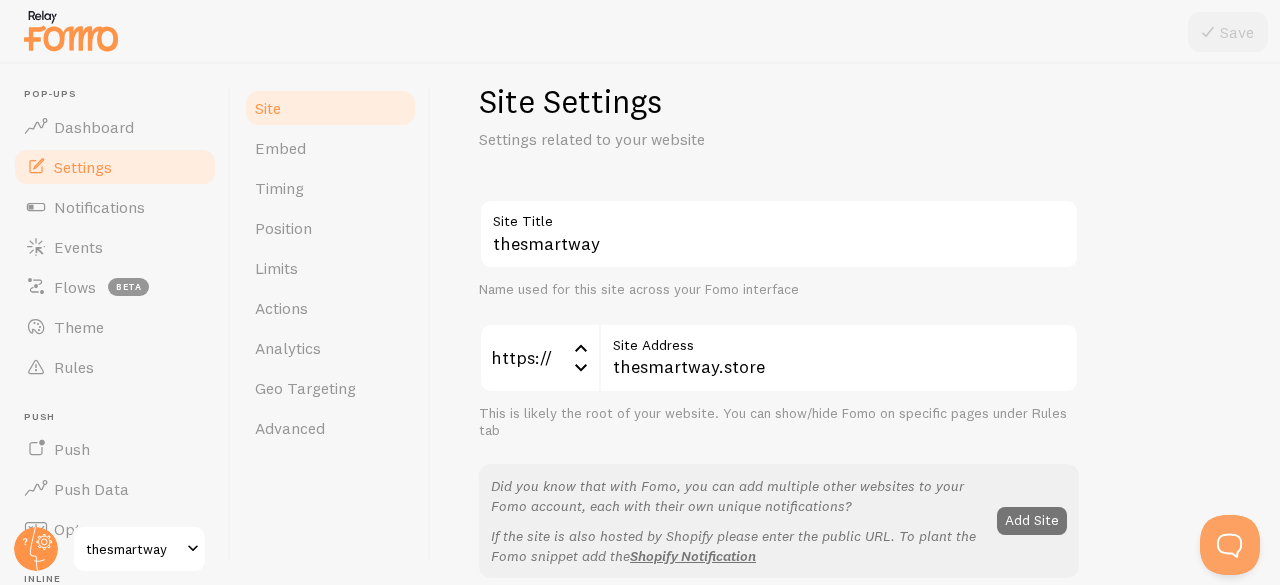 scroll, scrollTop: 0, scrollLeft: 0, axis: both 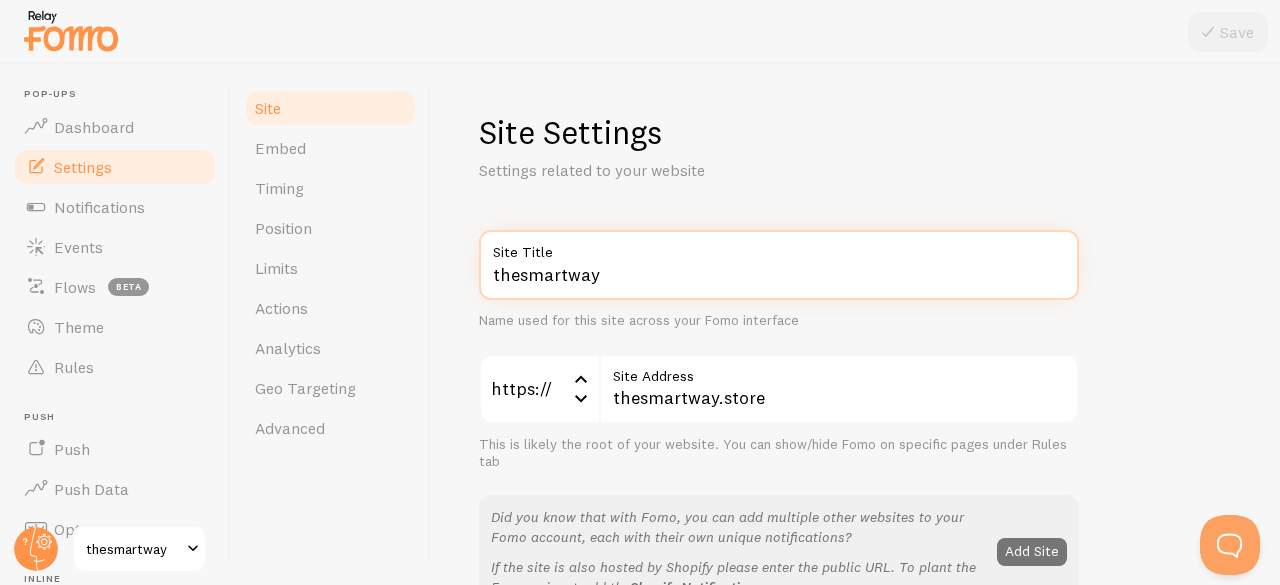click on "thesmartway" at bounding box center (779, 265) 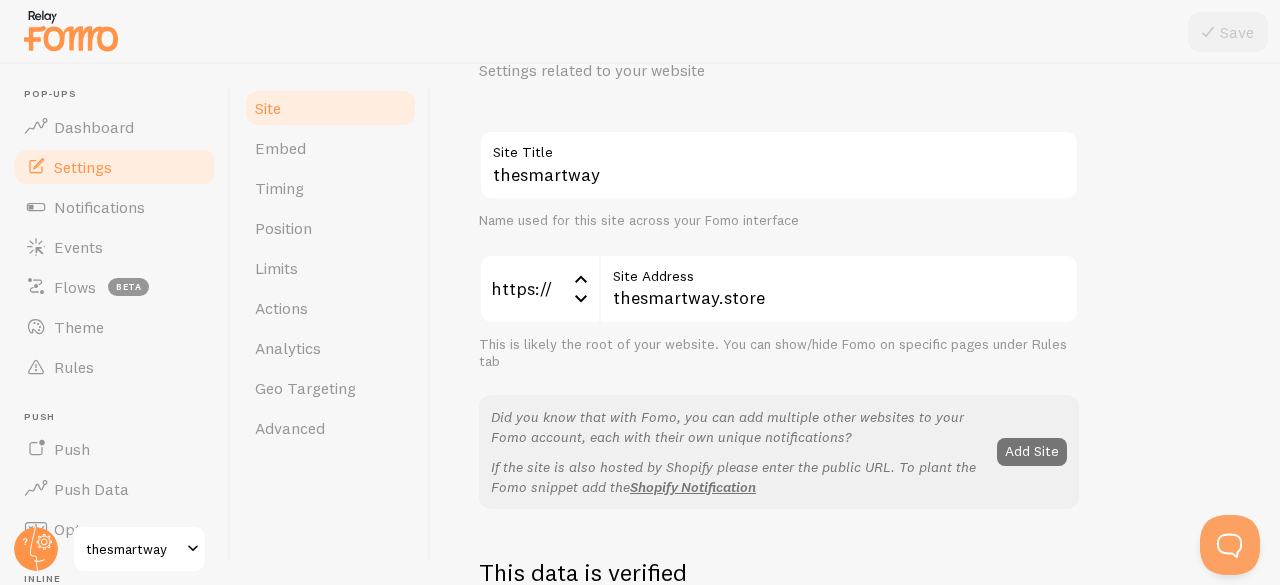click on "This is likely the root of your website. You can show/hide Fomo on specific pages under Rules tab" at bounding box center [779, 353] 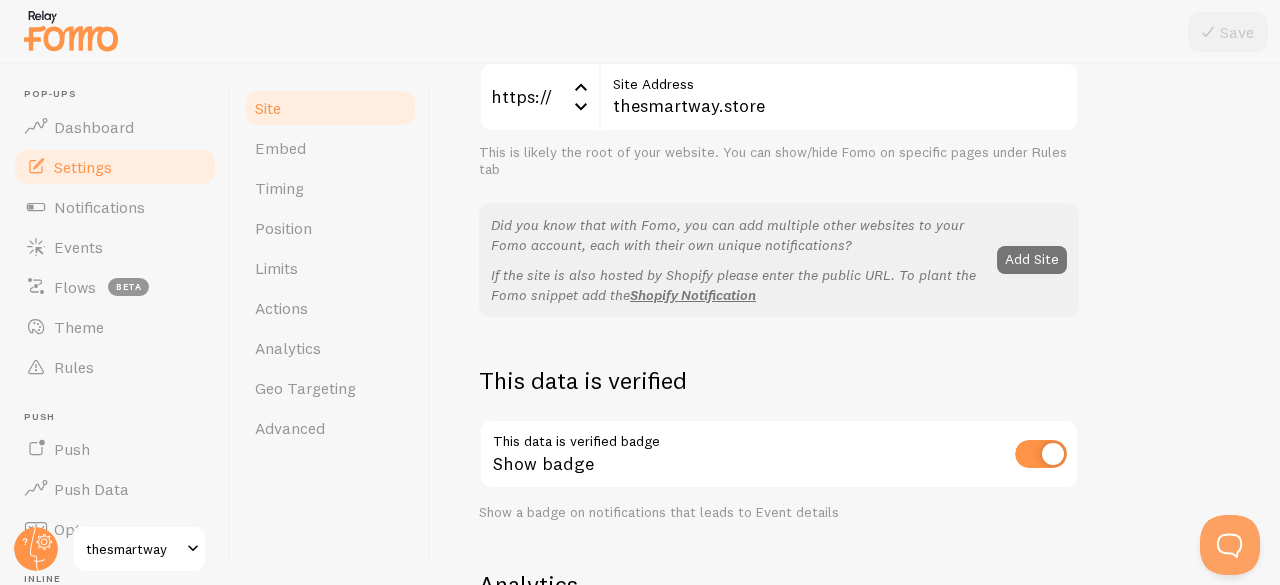 scroll, scrollTop: 300, scrollLeft: 0, axis: vertical 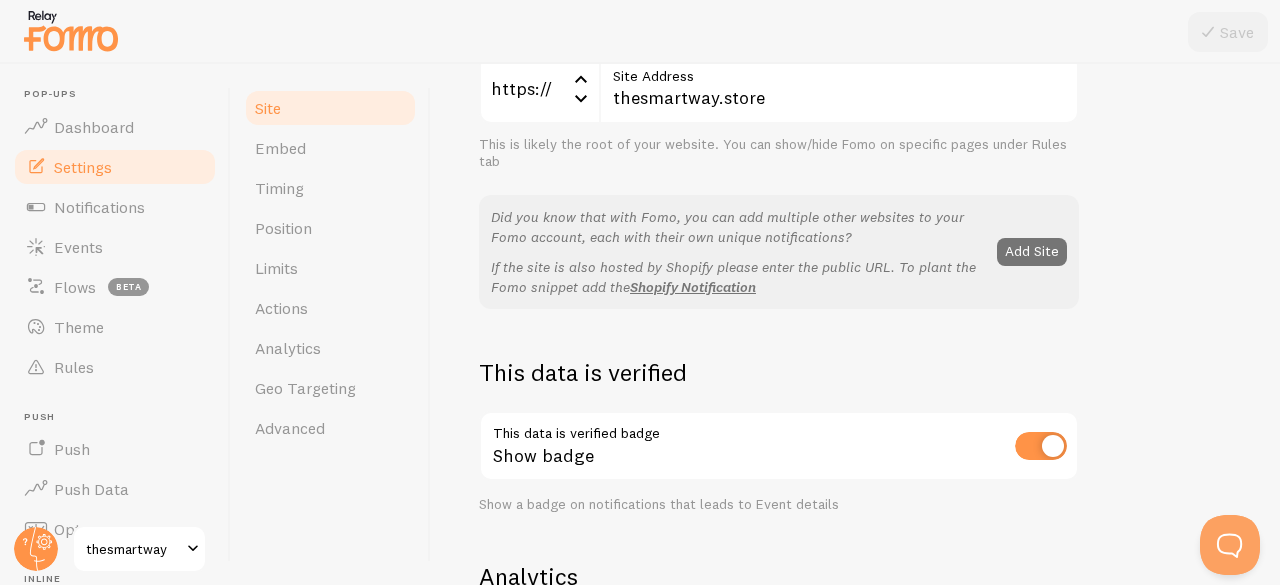 drag, startPoint x: 1026, startPoint y: 249, endPoint x: 1191, endPoint y: 343, distance: 189.89734 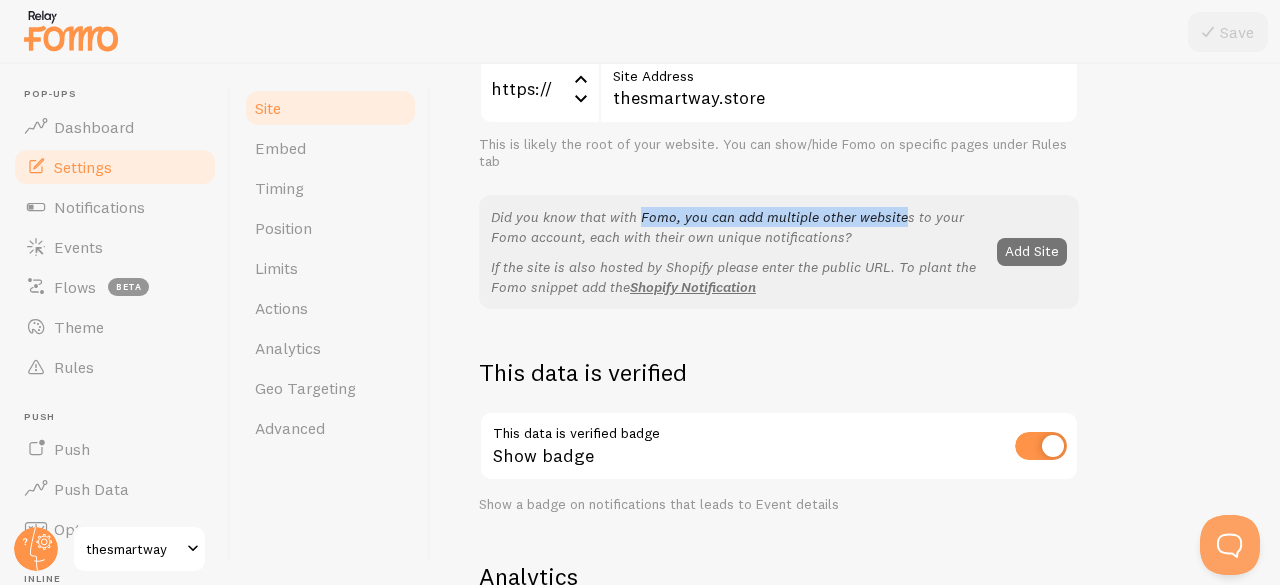 drag, startPoint x: 540, startPoint y: 215, endPoint x: 812, endPoint y: 219, distance: 272.02942 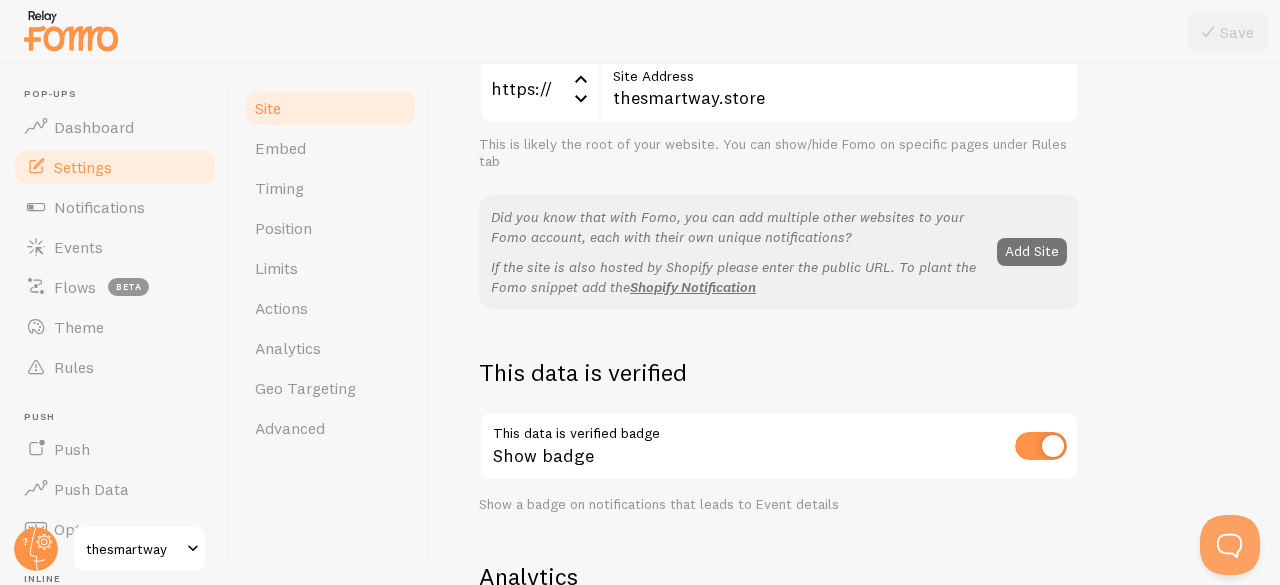 click on "Did you know that with Fomo, you can add multiple other websites
to your Fomo account, each with their own unique notifications?" at bounding box center (738, 227) 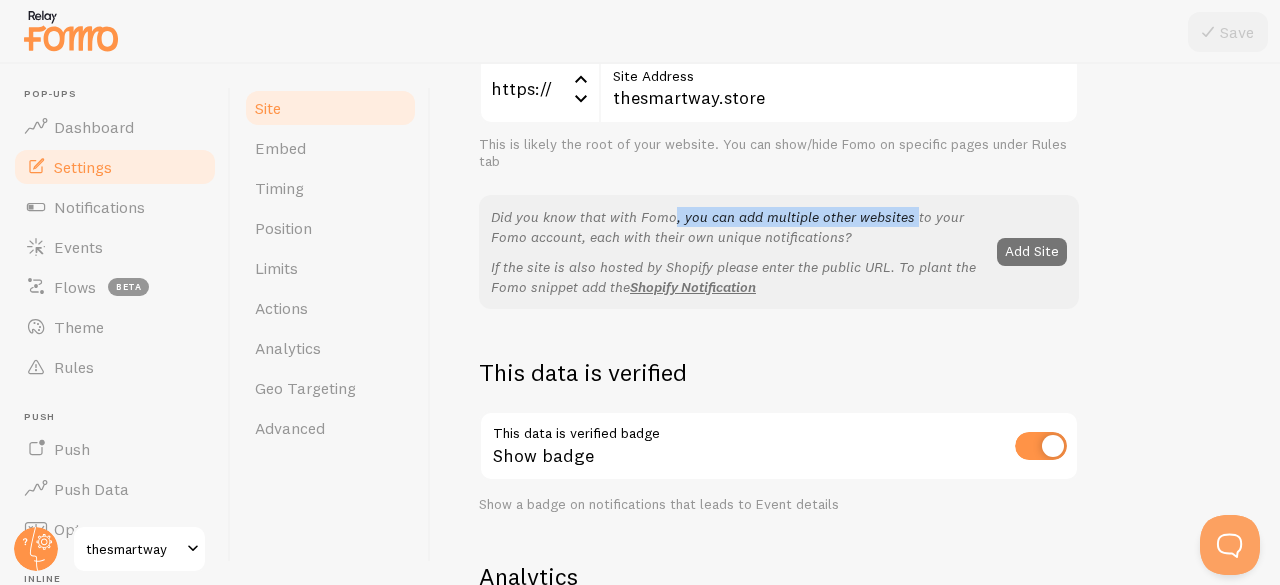 drag, startPoint x: 584, startPoint y: 219, endPoint x: 779, endPoint y: 235, distance: 195.6553 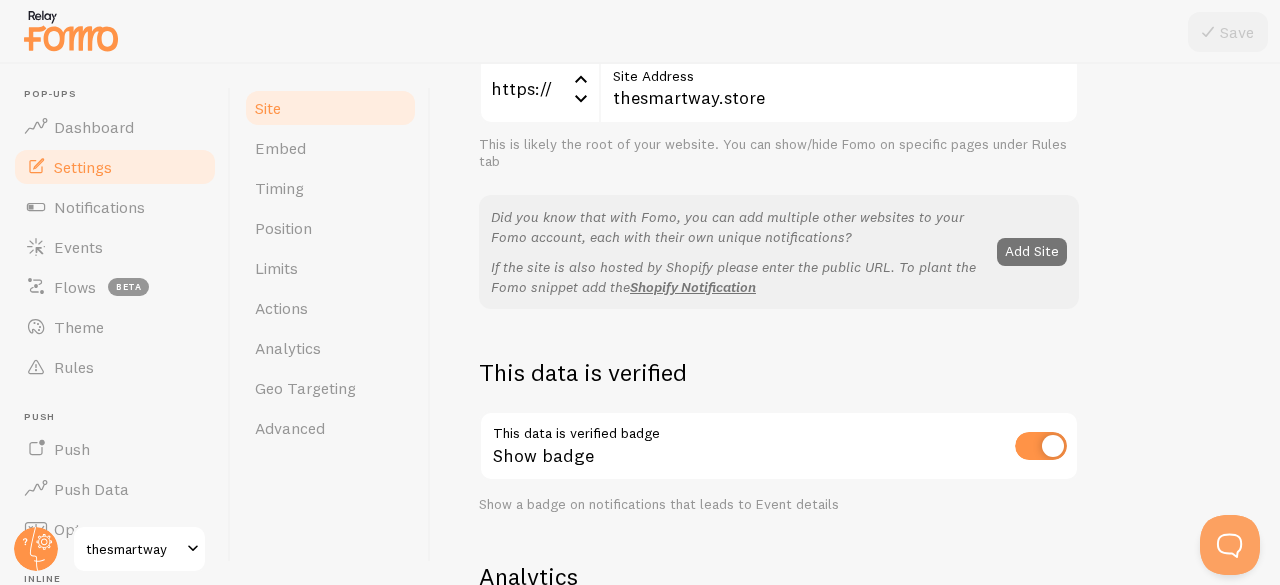 click on "Did you know that with Fomo, you can add multiple other websites
to your Fomo account, each with their own unique notifications?" at bounding box center (738, 227) 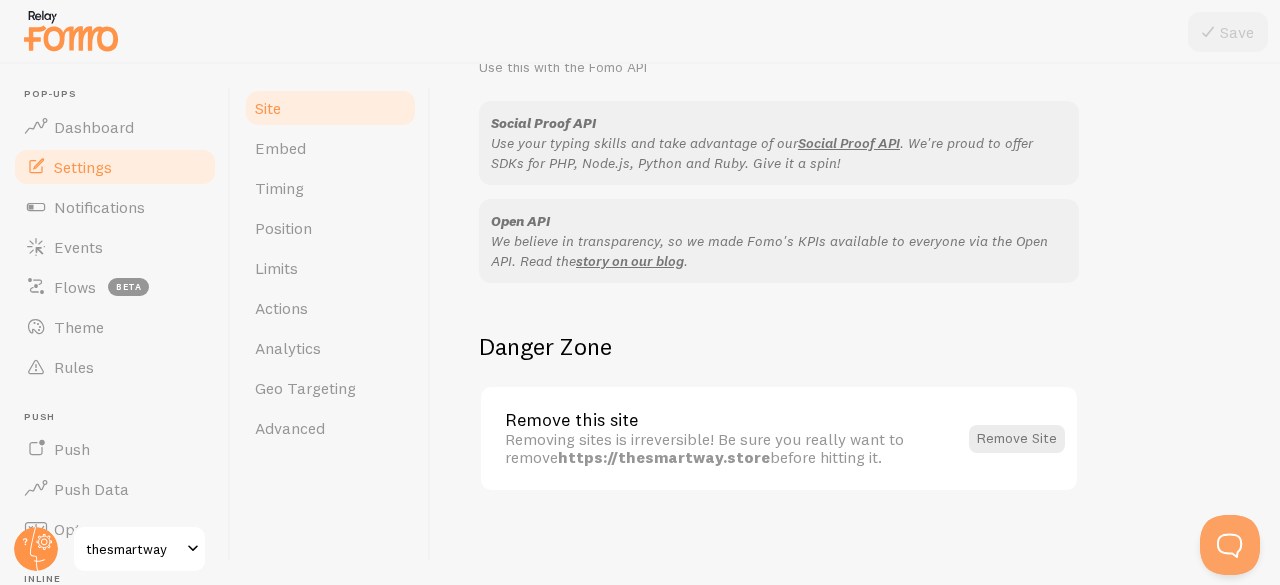 scroll, scrollTop: 1302, scrollLeft: 0, axis: vertical 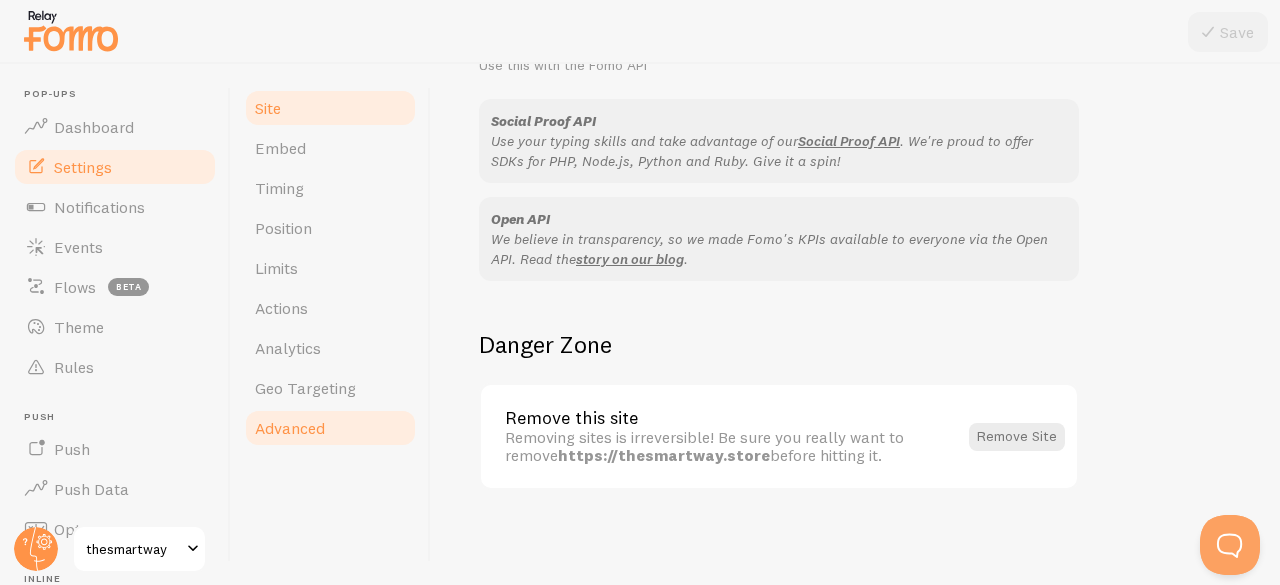click on "Advanced" at bounding box center [290, 428] 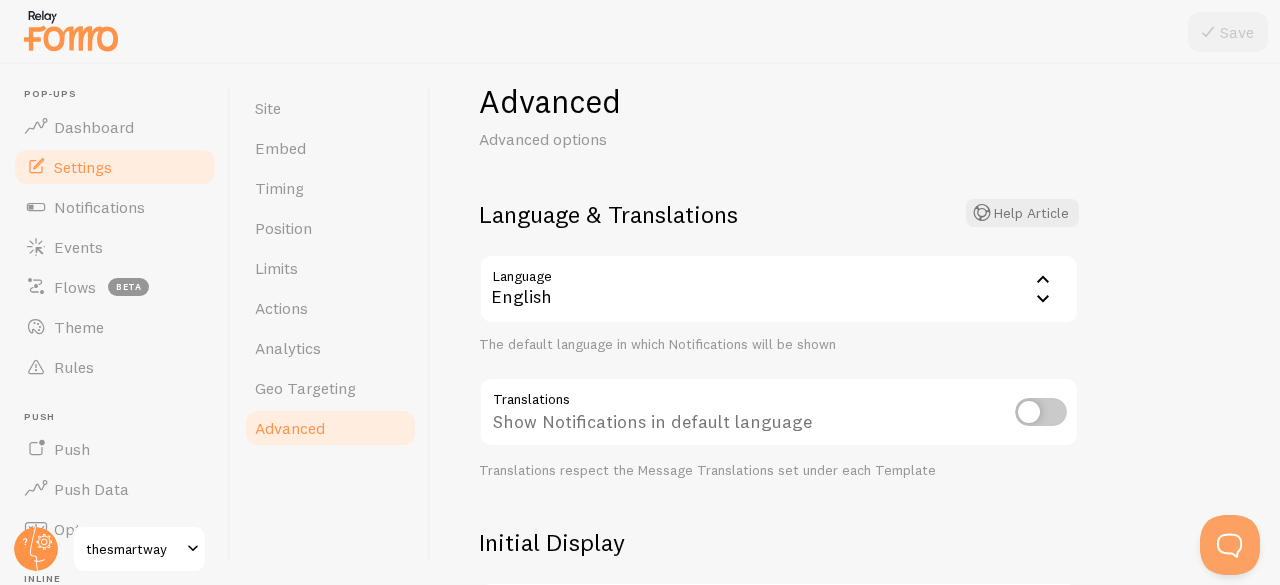 scroll, scrollTop: 0, scrollLeft: 0, axis: both 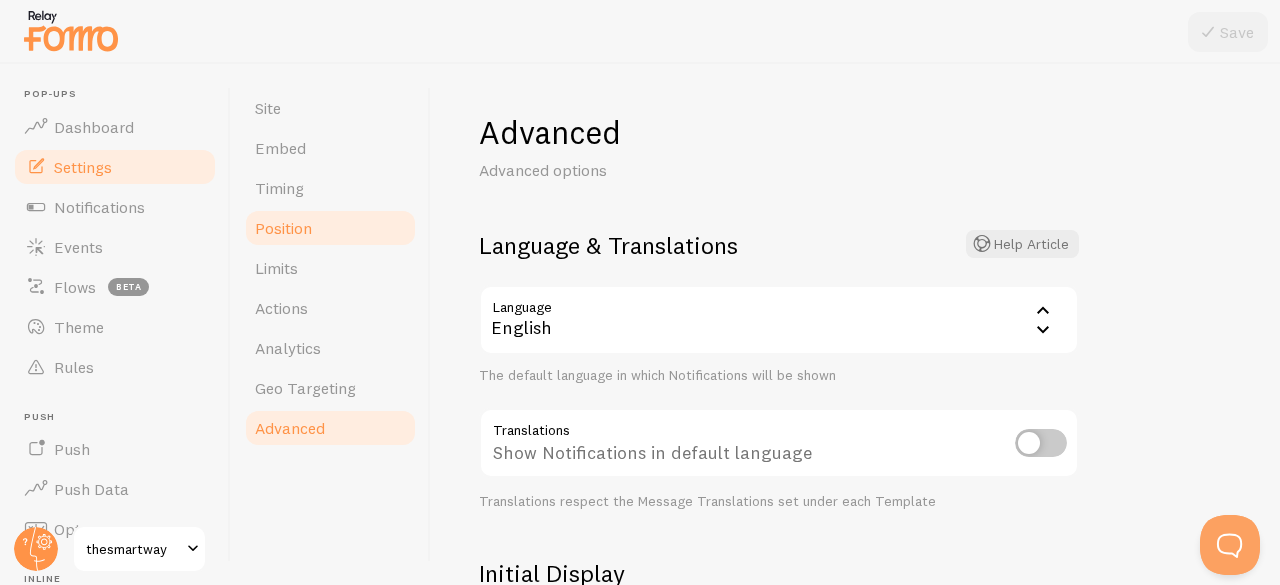 click on "Position" at bounding box center (330, 228) 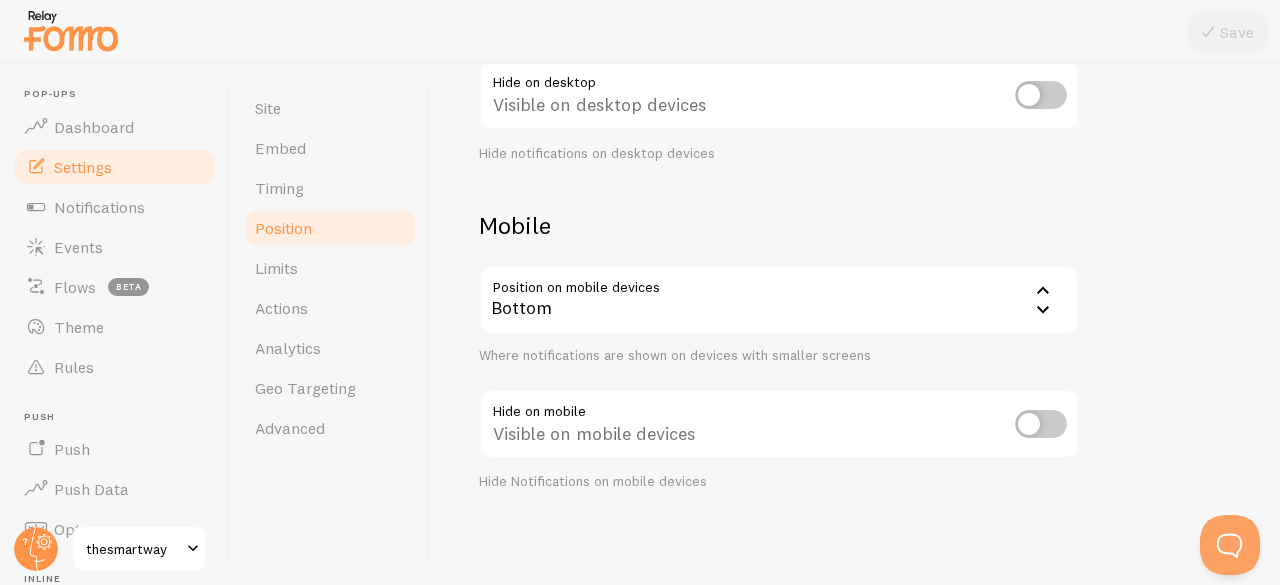 scroll, scrollTop: 349, scrollLeft: 0, axis: vertical 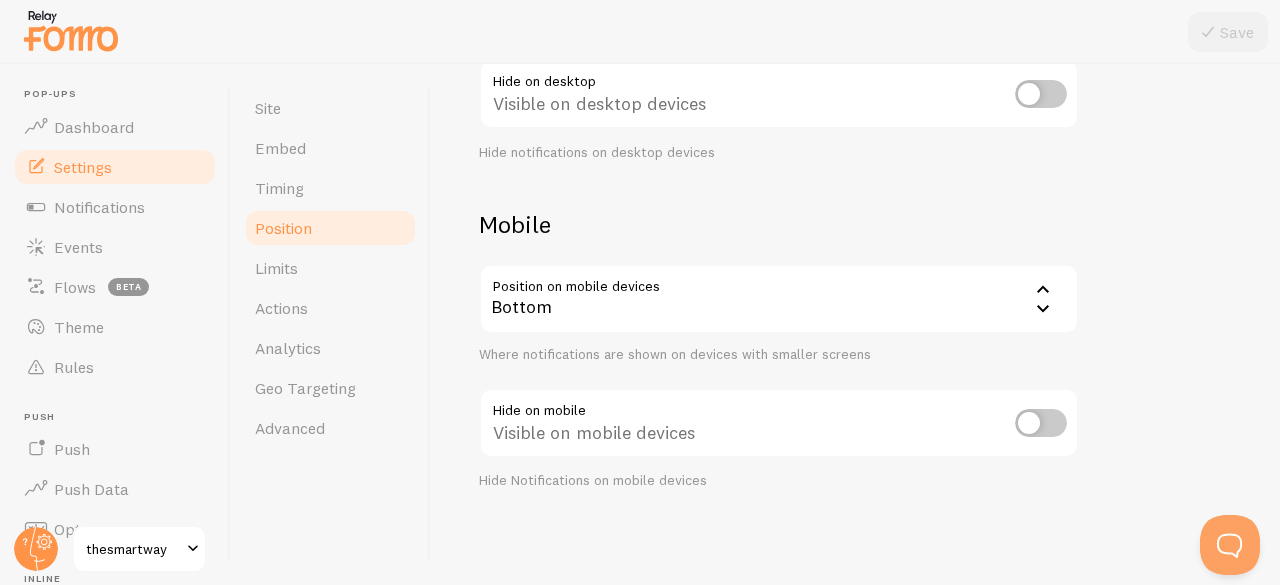 click at bounding box center [1041, 423] 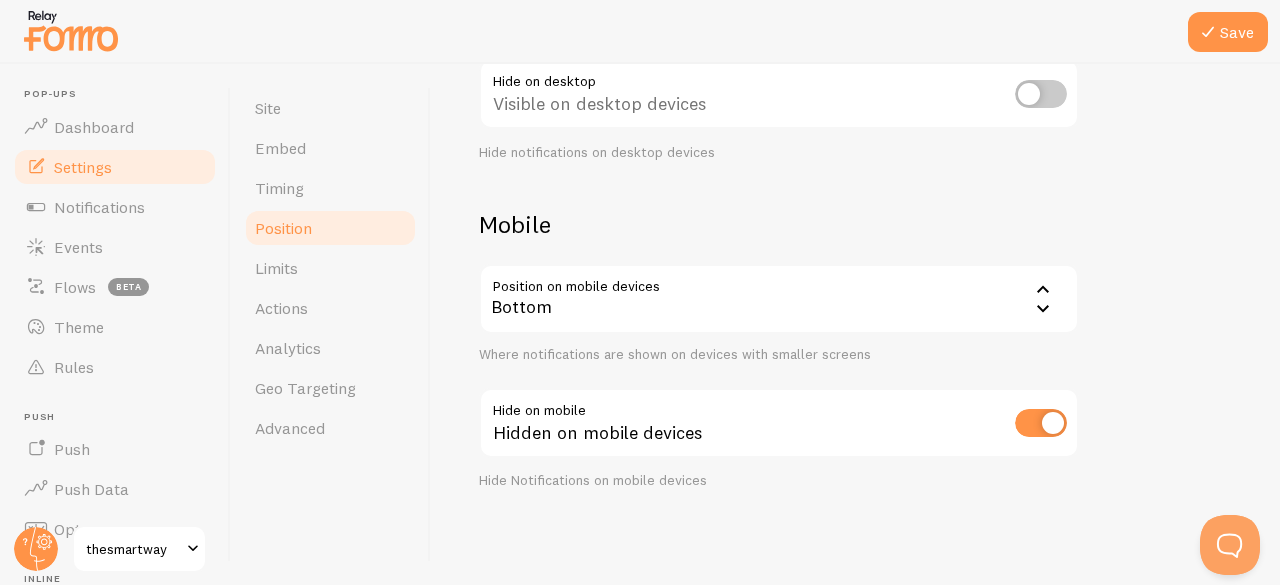 click on "Bottom" at bounding box center [779, 299] 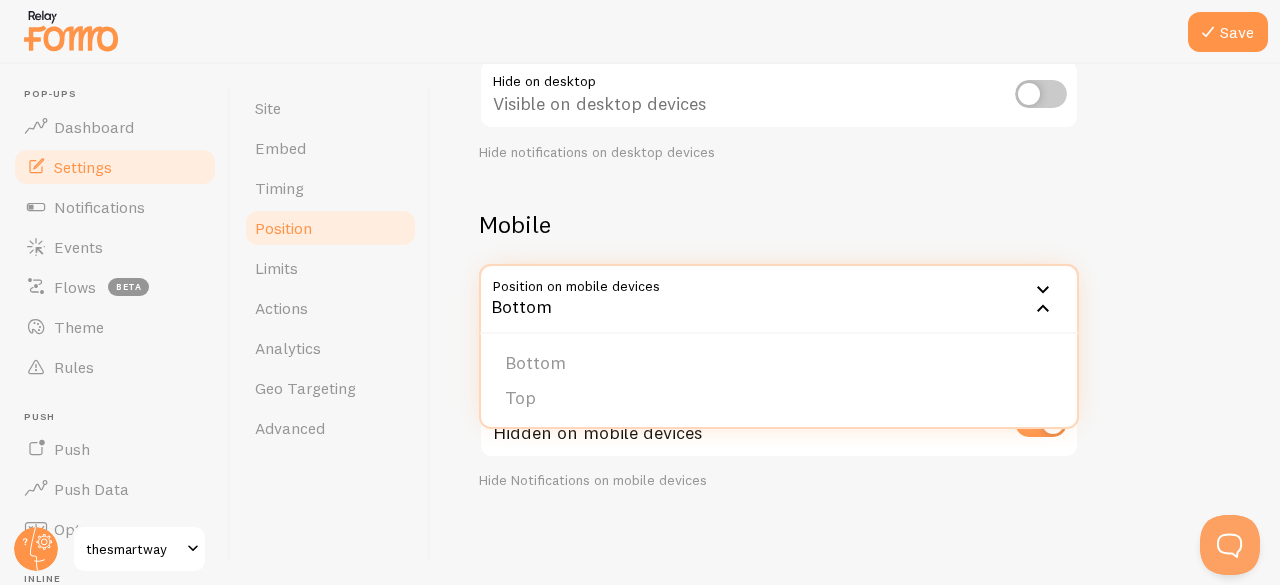 click on "Bottom" at bounding box center [779, 299] 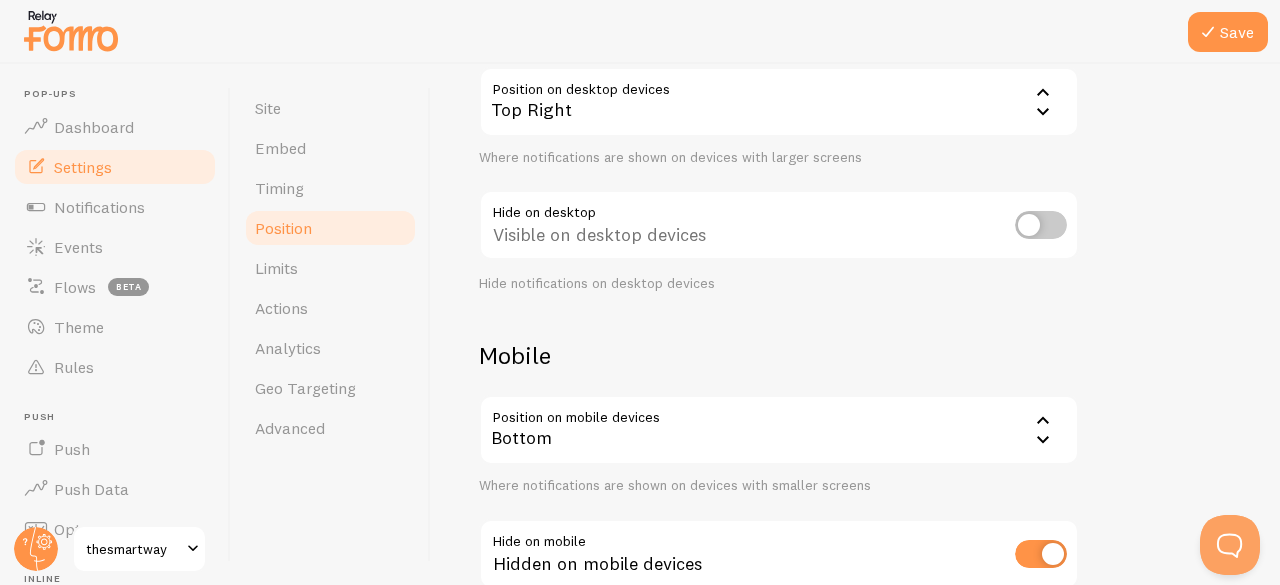 scroll, scrollTop: 249, scrollLeft: 0, axis: vertical 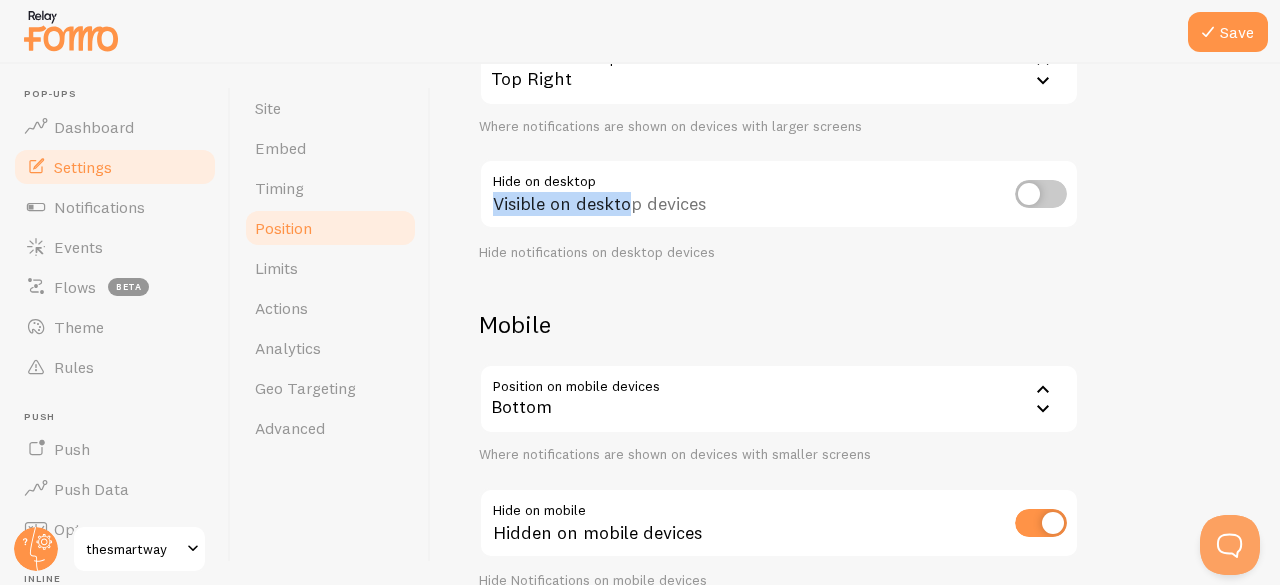 drag, startPoint x: 557, startPoint y: 182, endPoint x: 692, endPoint y: 187, distance: 135.09256 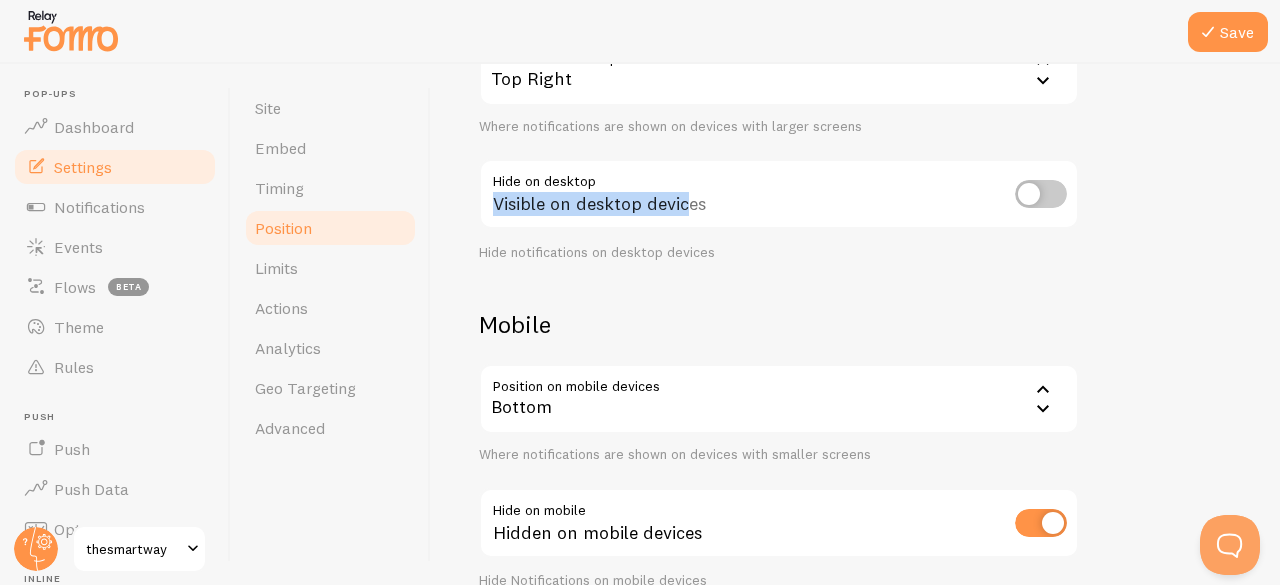 click on "Visible on desktop devices" at bounding box center [779, 195] 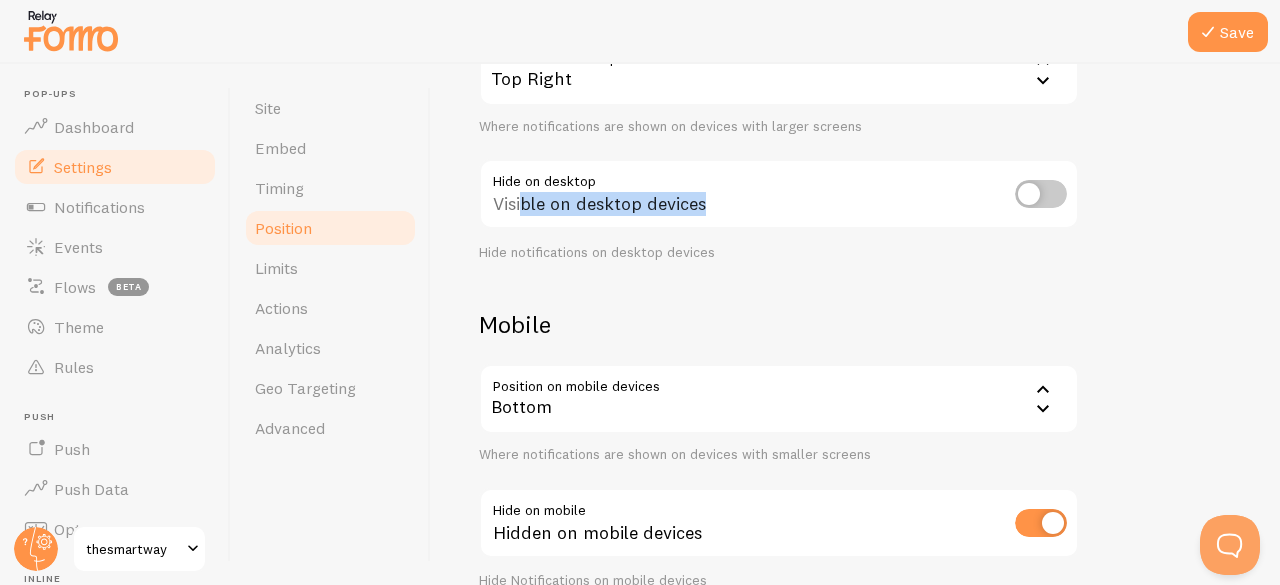 drag, startPoint x: 526, startPoint y: 207, endPoint x: 766, endPoint y: 219, distance: 240.29982 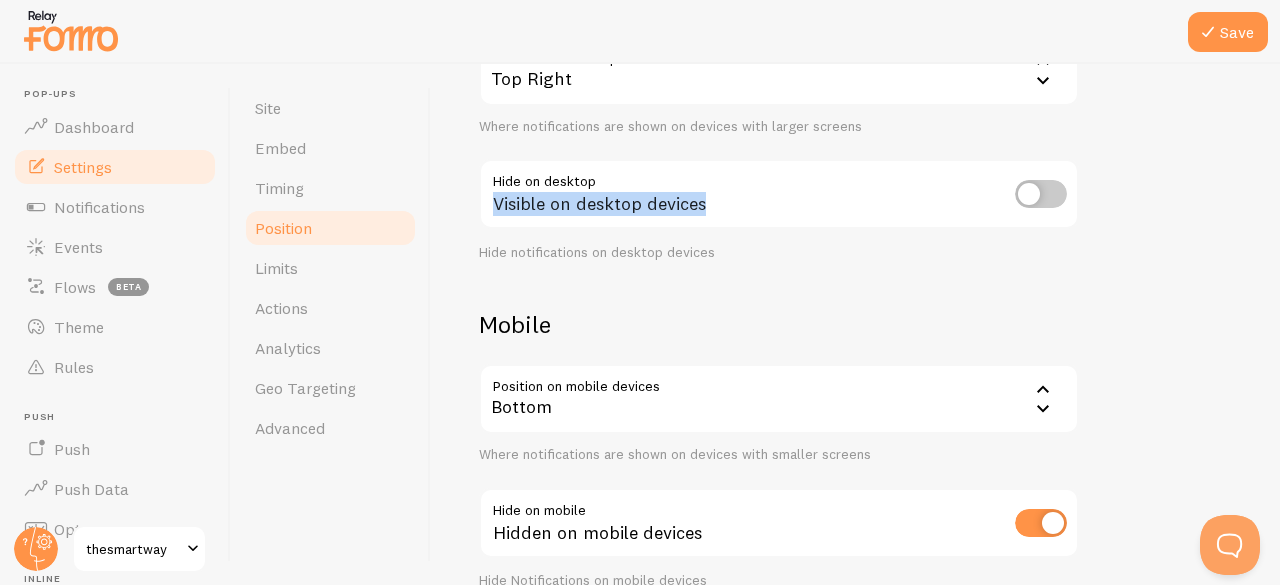 drag, startPoint x: 492, startPoint y: 206, endPoint x: 842, endPoint y: 207, distance: 350.00143 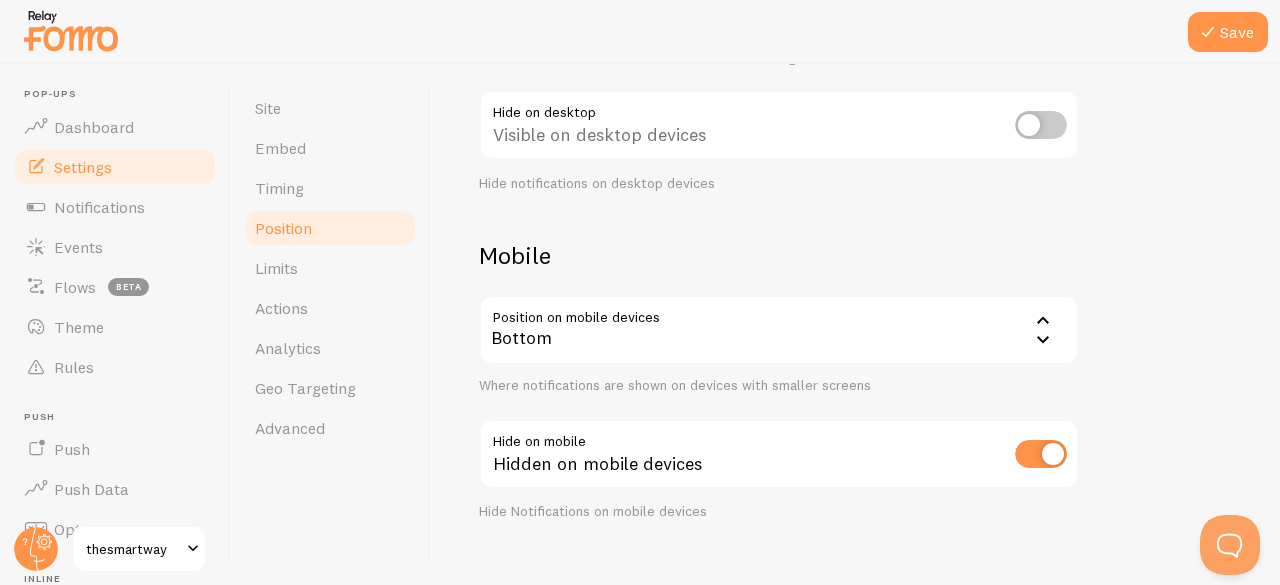 scroll, scrollTop: 349, scrollLeft: 0, axis: vertical 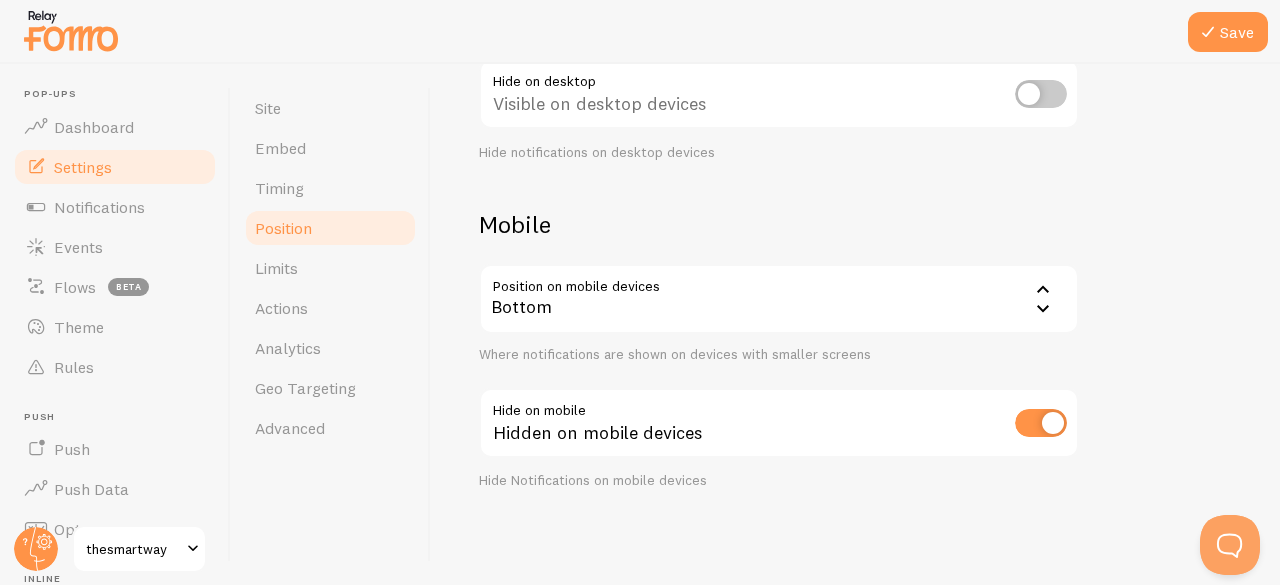 click at bounding box center [1041, 423] 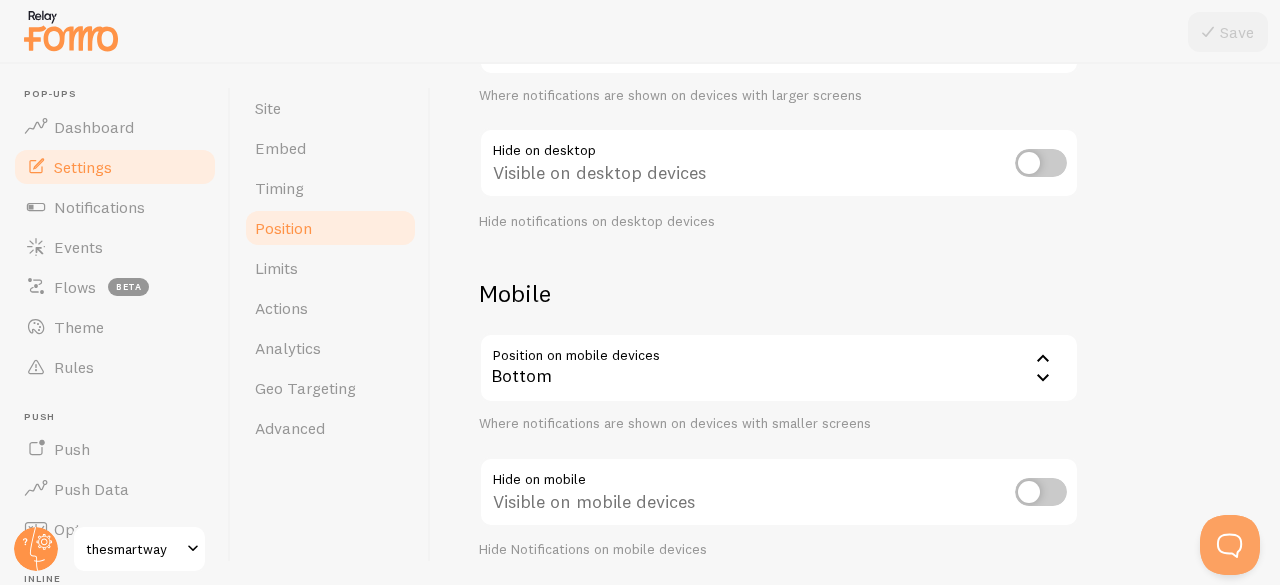 scroll, scrollTop: 249, scrollLeft: 0, axis: vertical 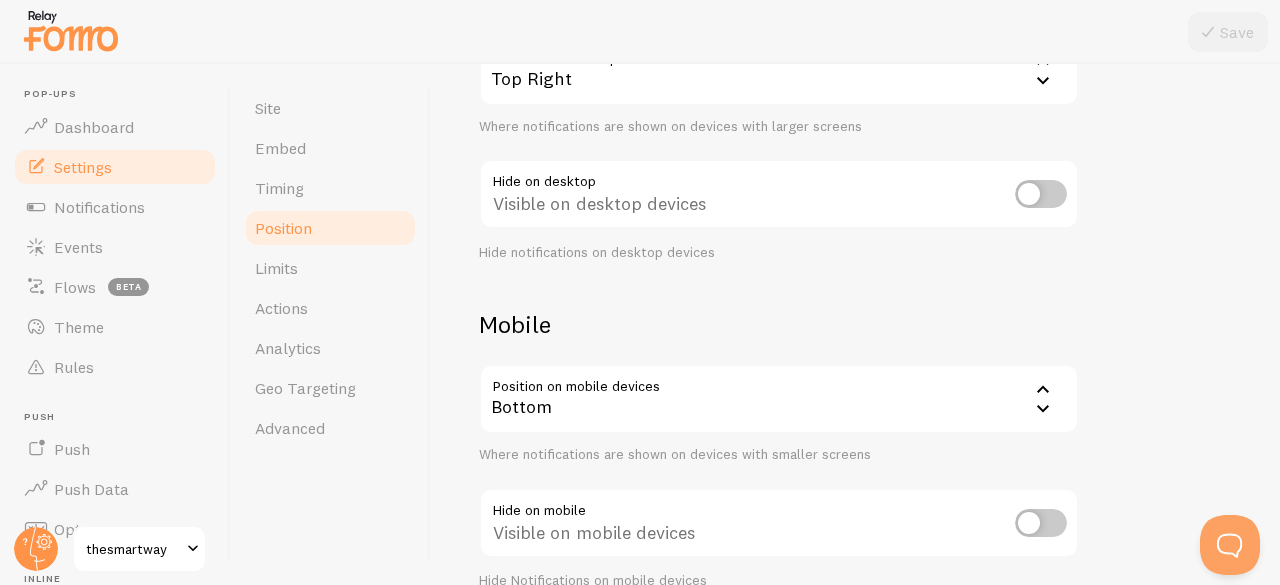 click at bounding box center [1041, 194] 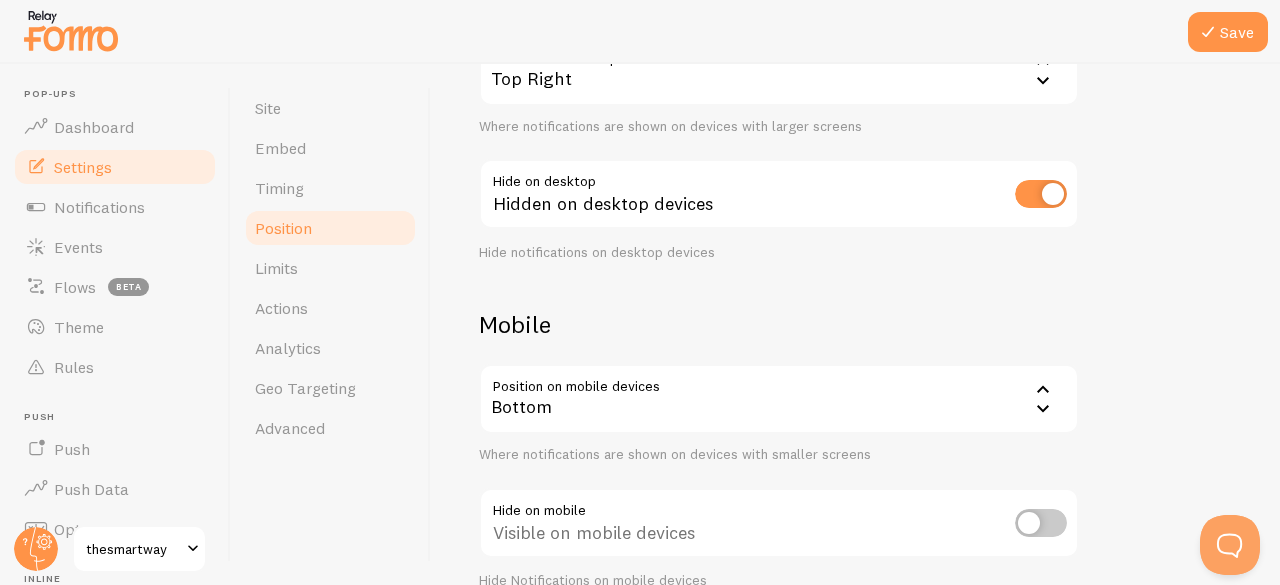 click at bounding box center (1041, 194) 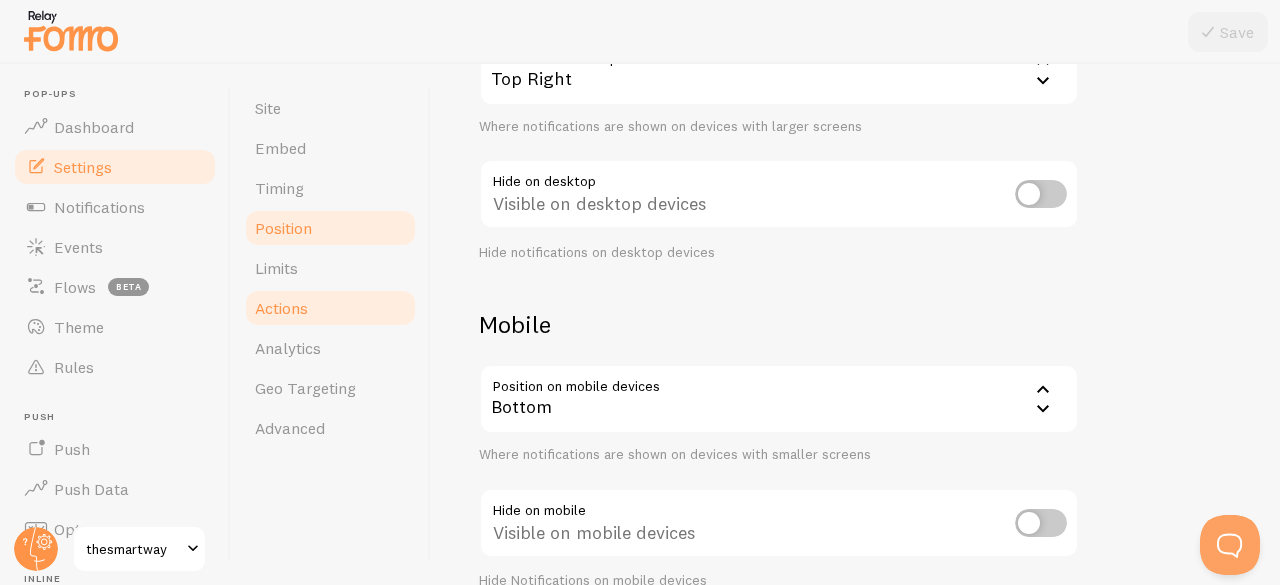 click on "Actions" at bounding box center [330, 308] 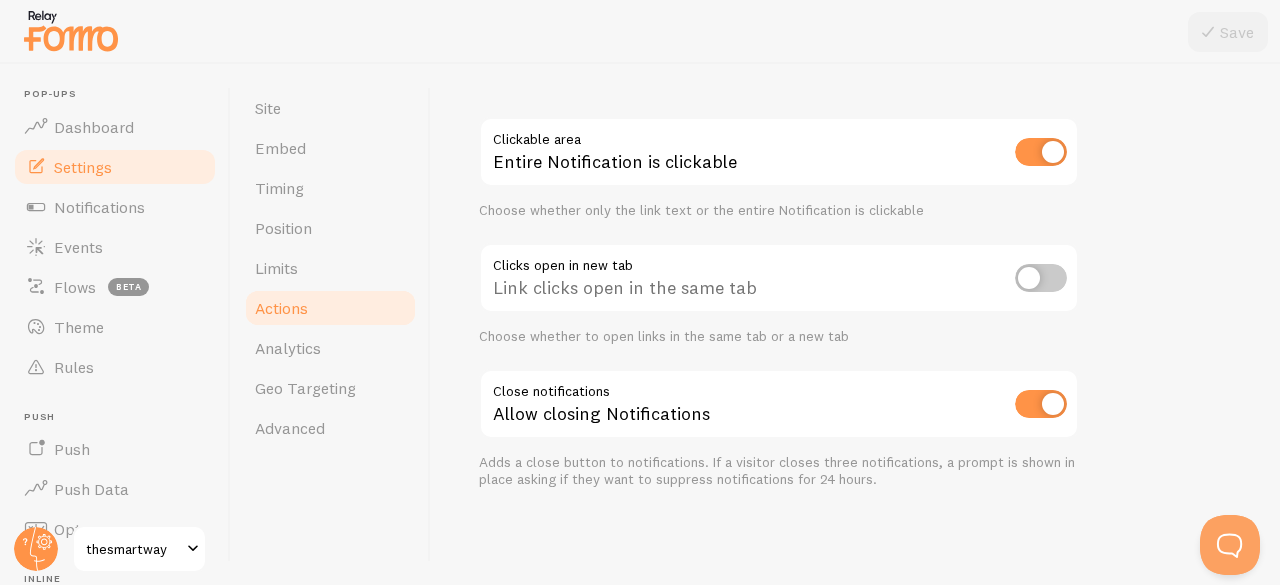 scroll, scrollTop: 0, scrollLeft: 0, axis: both 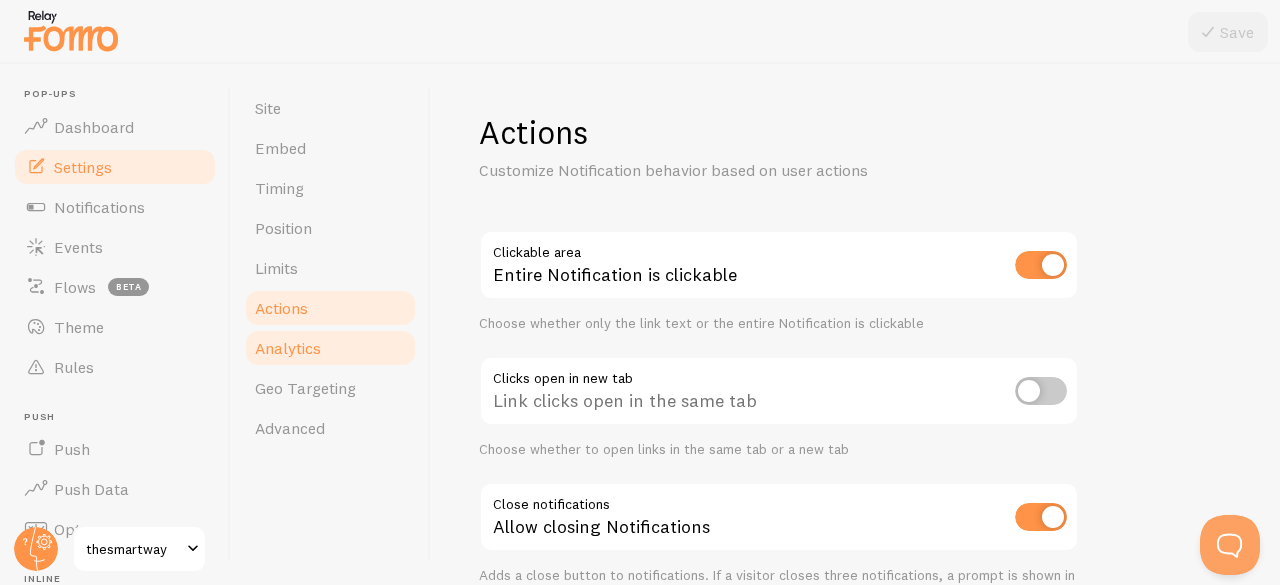 click on "Analytics" at bounding box center (288, 348) 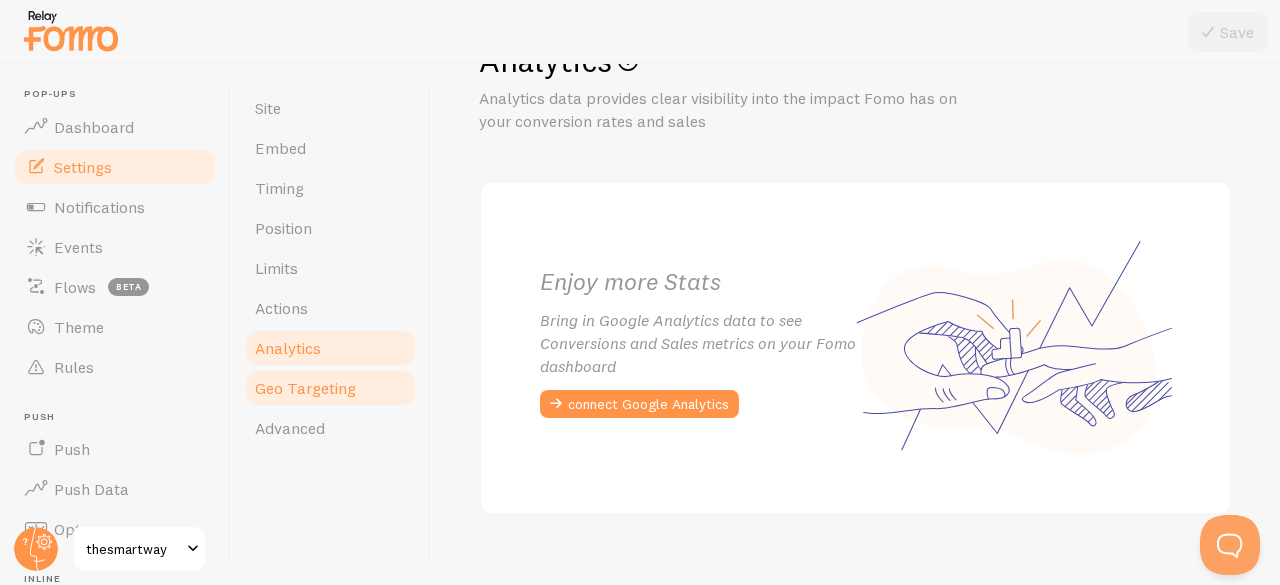 scroll, scrollTop: 98, scrollLeft: 0, axis: vertical 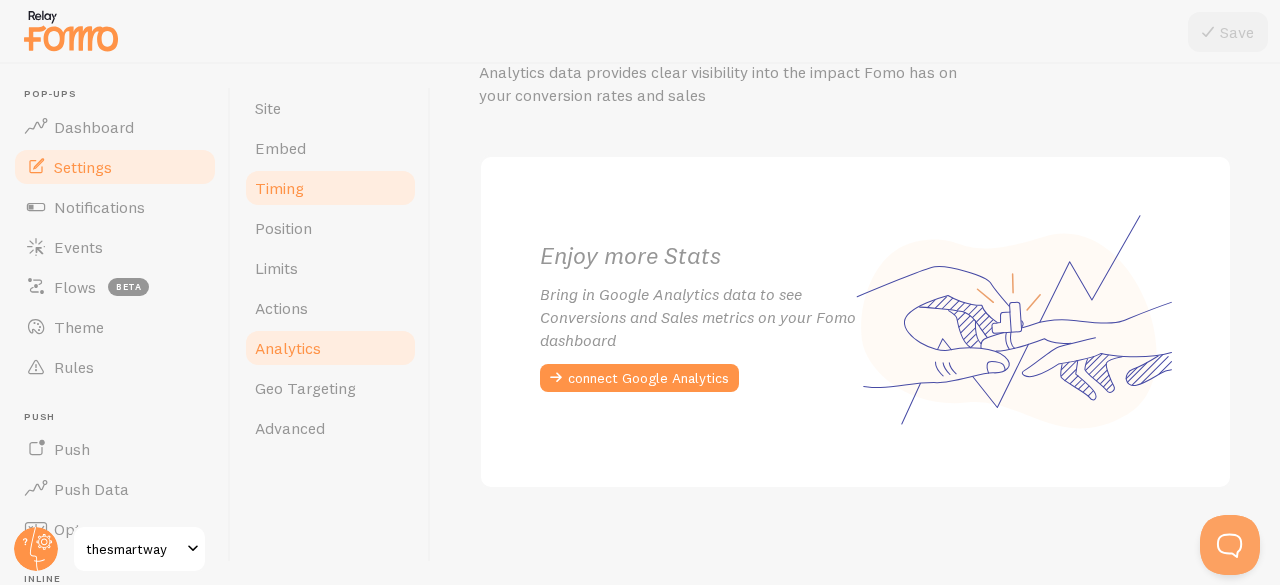 click on "Timing" at bounding box center [279, 188] 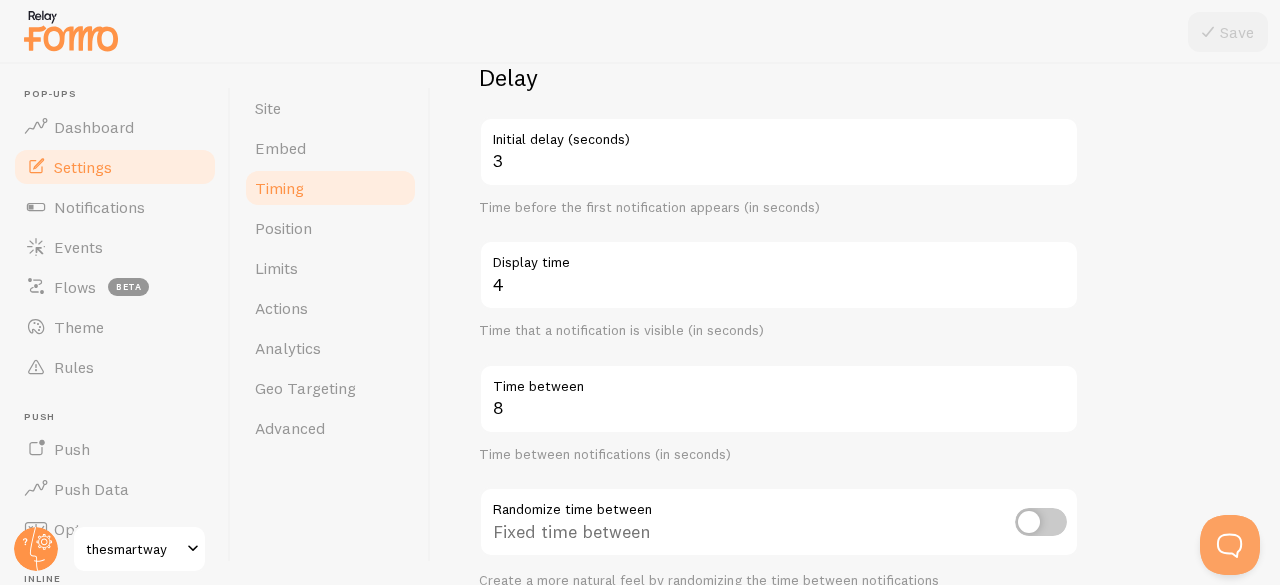 scroll, scrollTop: 200, scrollLeft: 0, axis: vertical 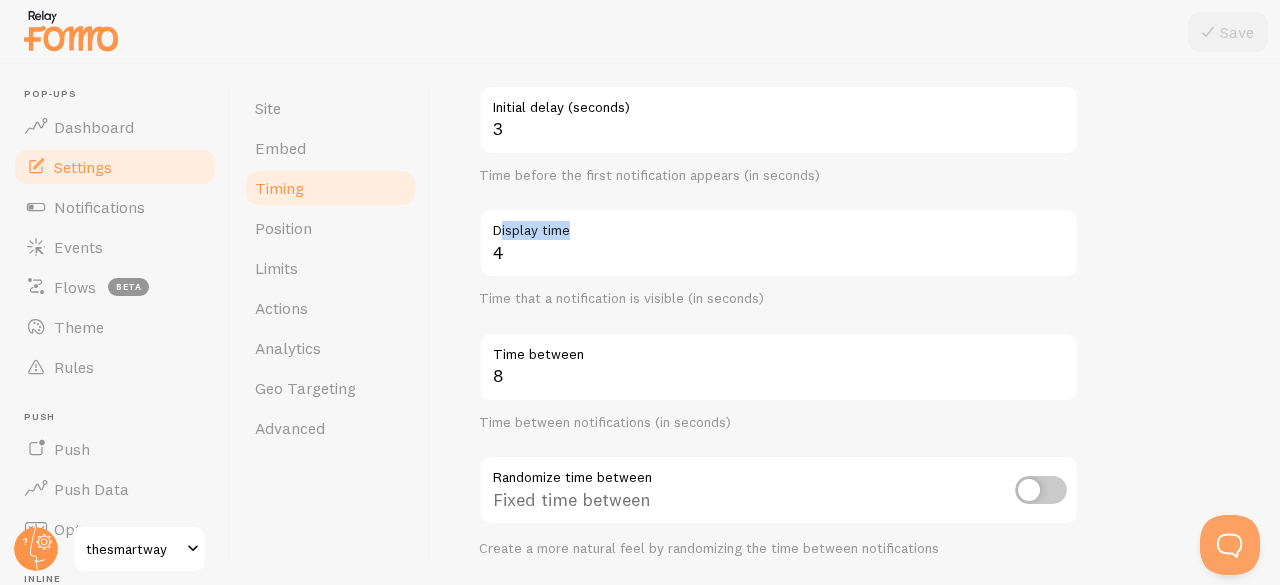 drag, startPoint x: 498, startPoint y: 233, endPoint x: 647, endPoint y: 227, distance: 149.12076 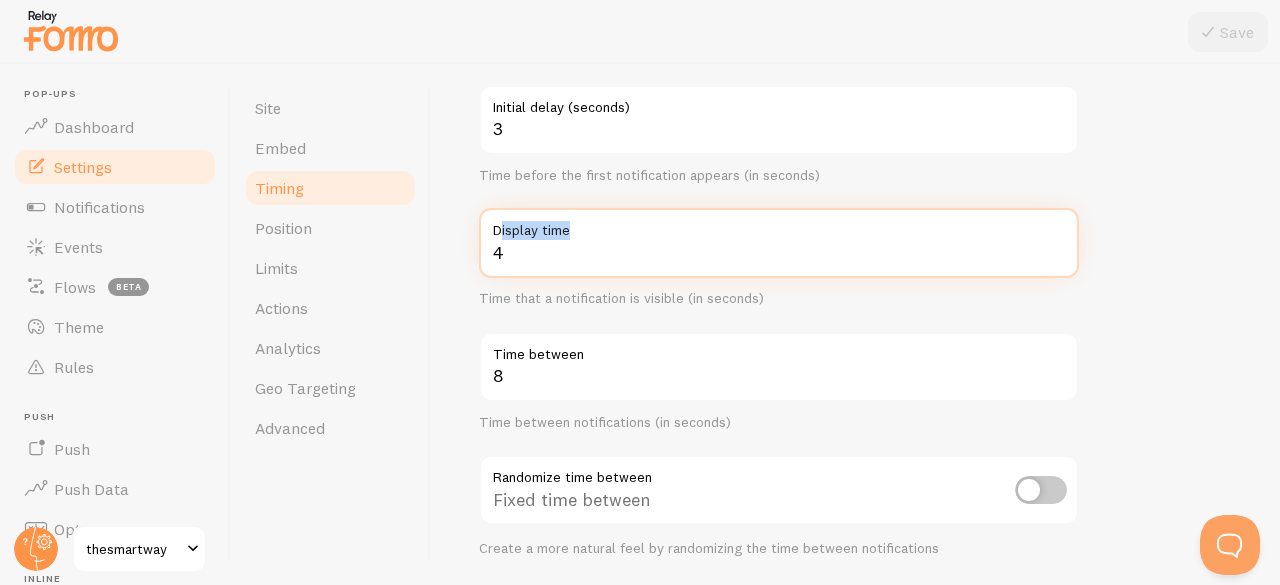 click on "4" at bounding box center (779, 243) 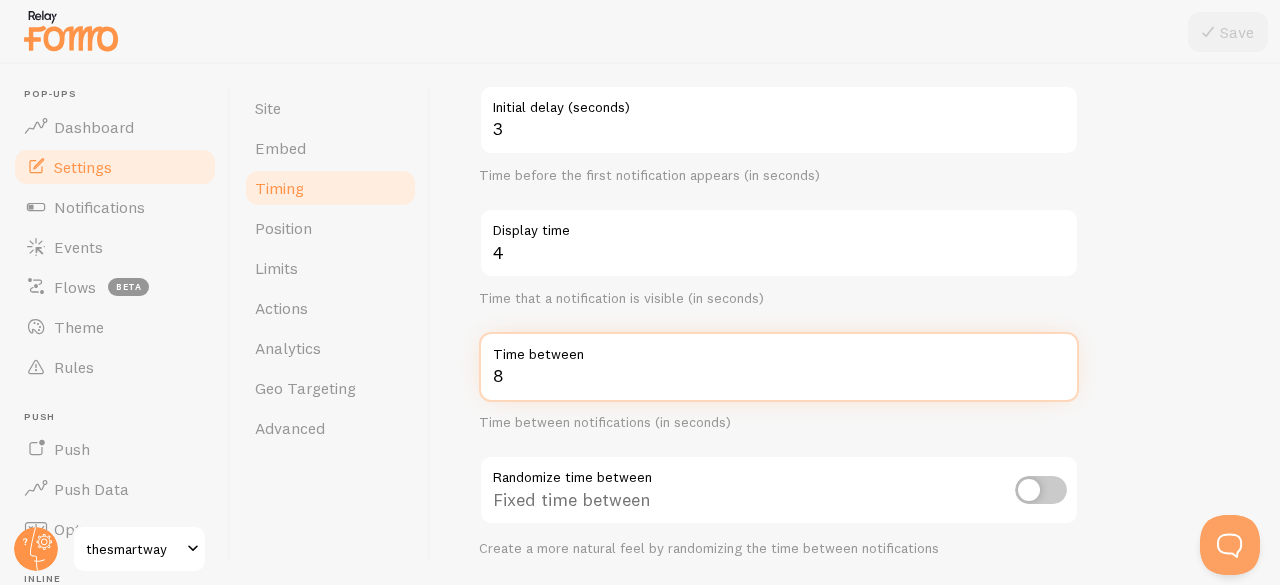 drag, startPoint x: 510, startPoint y: 370, endPoint x: 646, endPoint y: 375, distance: 136.09187 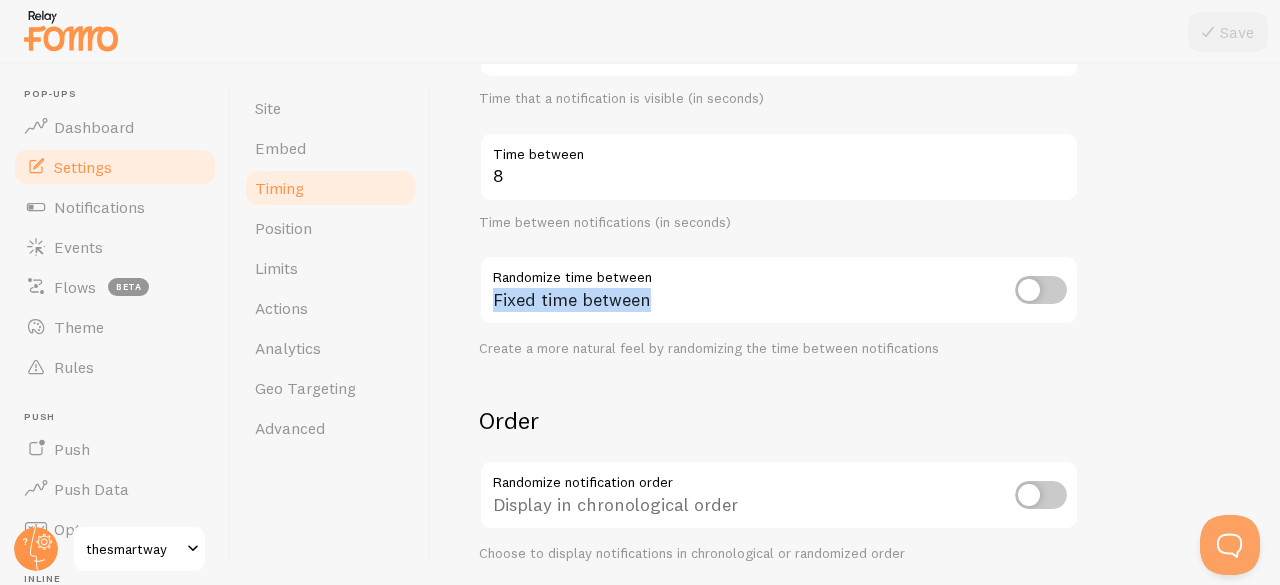 drag, startPoint x: 494, startPoint y: 277, endPoint x: 781, endPoint y: 279, distance: 287.00696 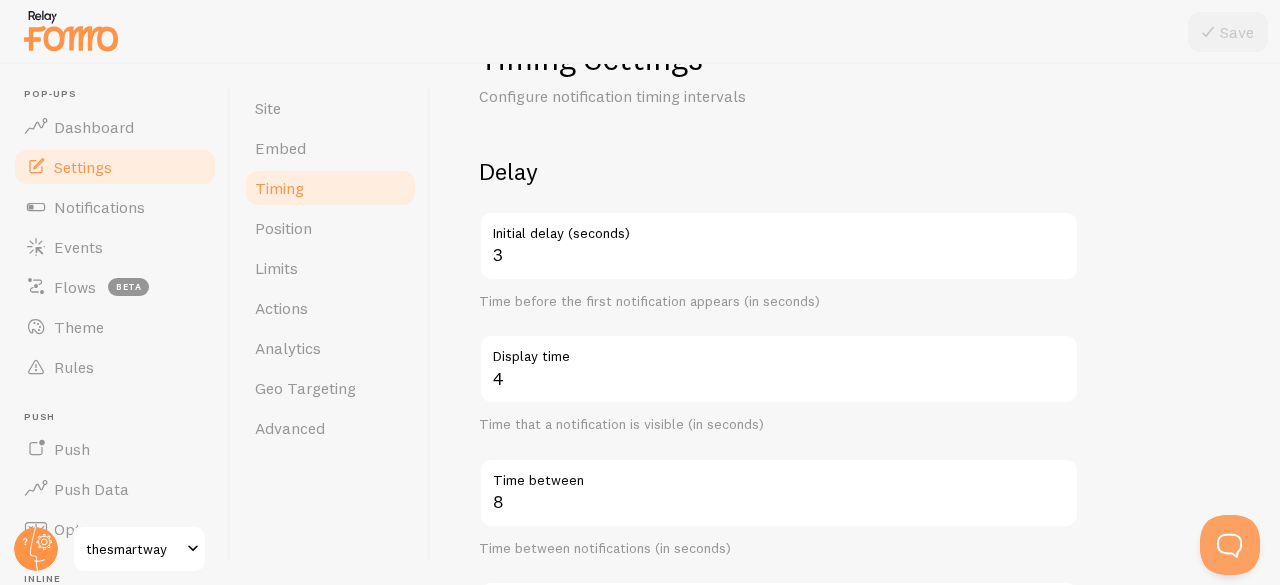 scroll, scrollTop: 0, scrollLeft: 0, axis: both 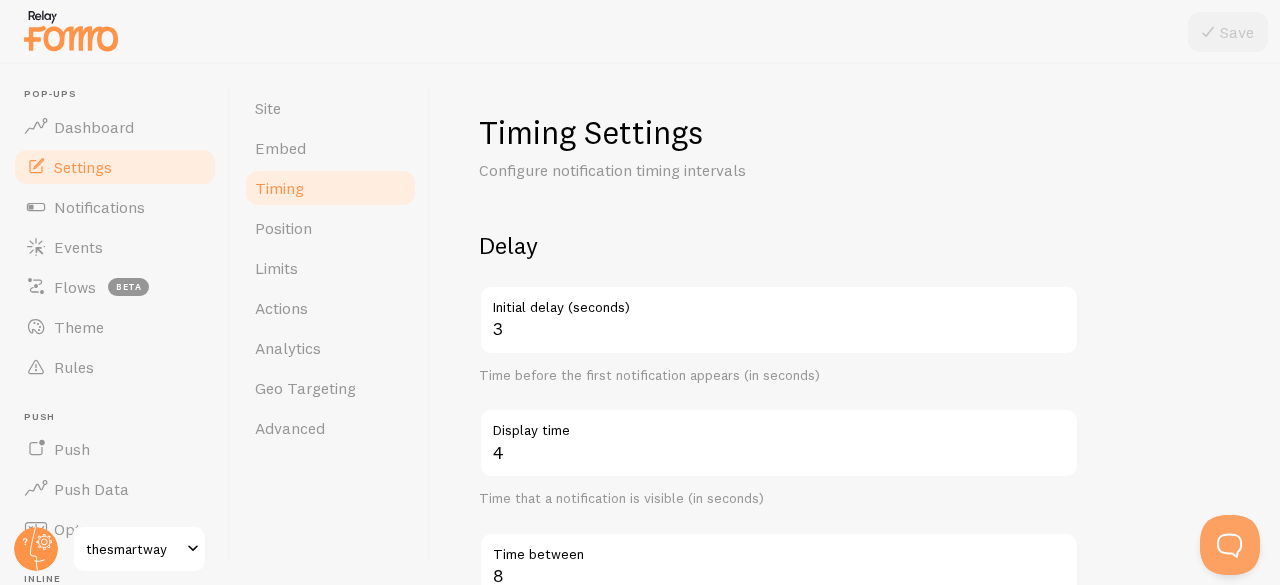 click on "Timing Settings" at bounding box center [779, 132] 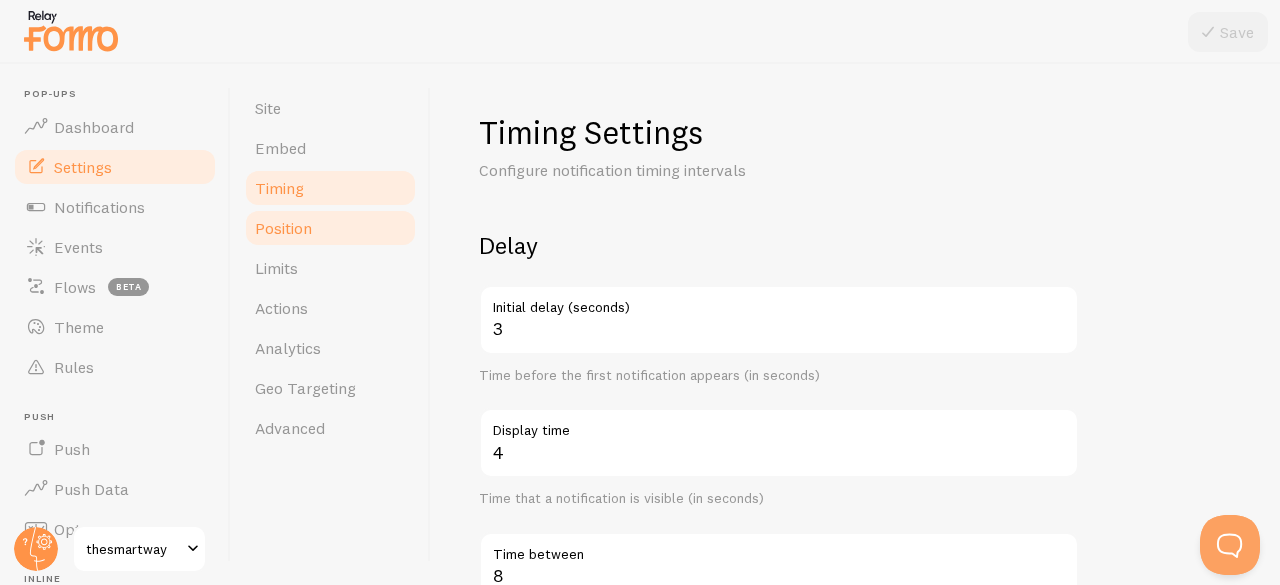 click on "Position" at bounding box center [283, 228] 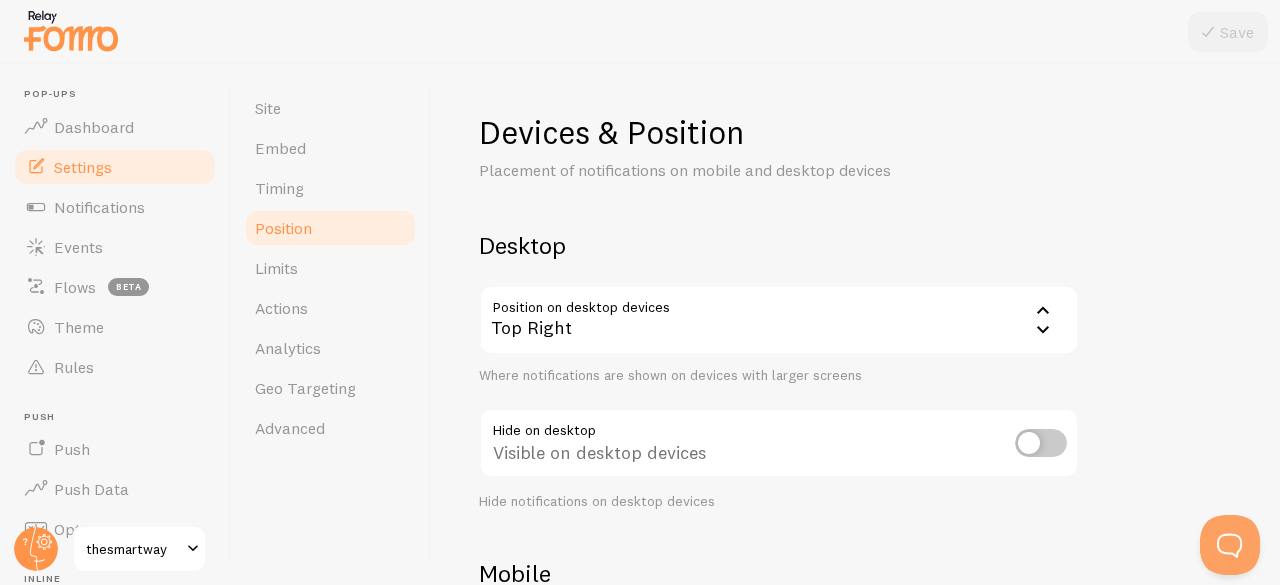 click on "Position" at bounding box center [330, 228] 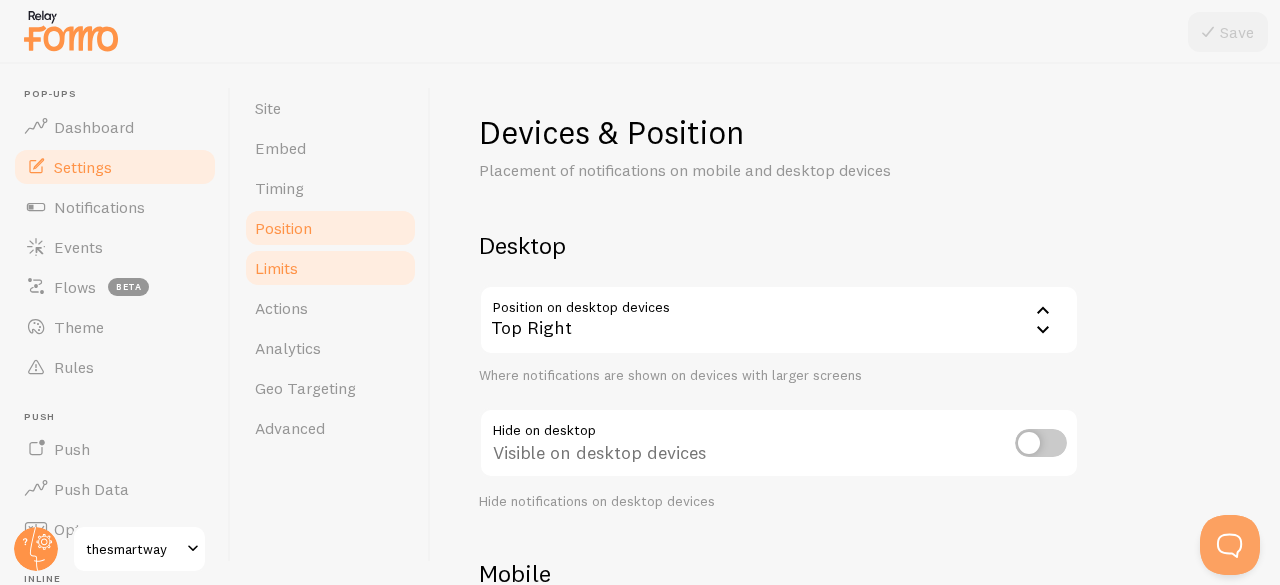 click on "Limits" at bounding box center (330, 268) 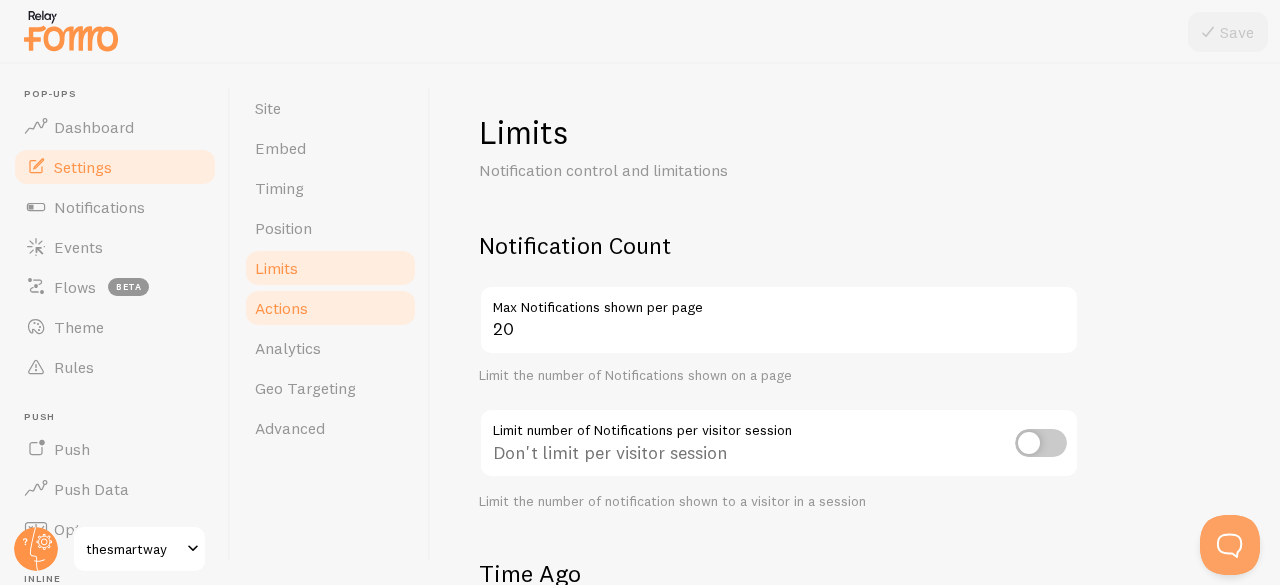 click on "Actions" at bounding box center [281, 308] 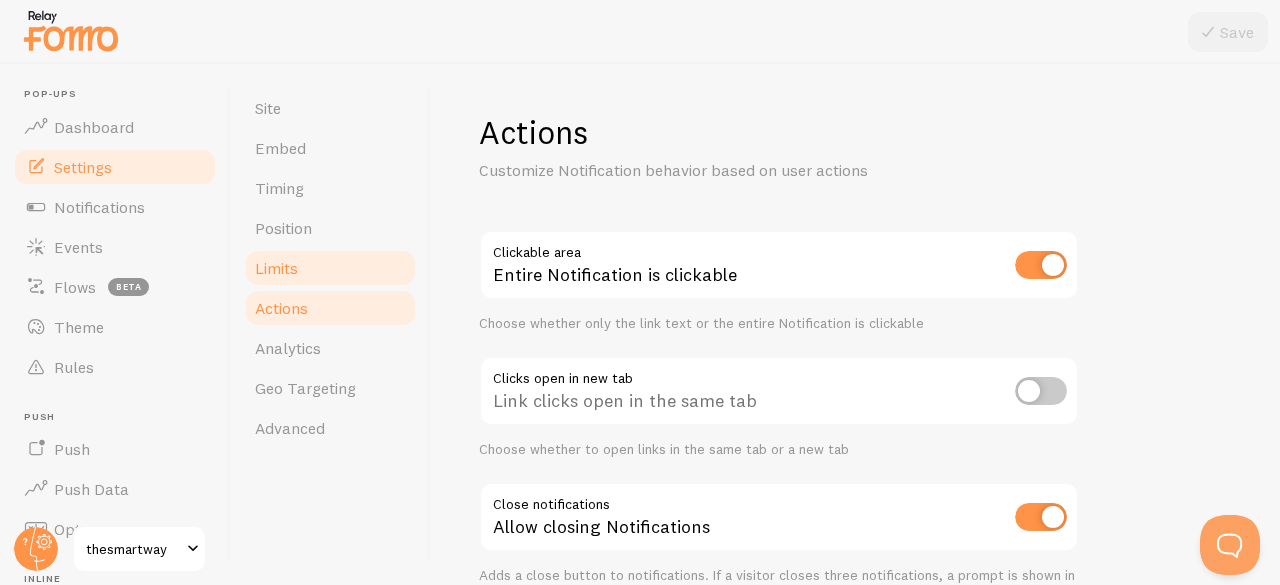 click on "Limits" at bounding box center [330, 268] 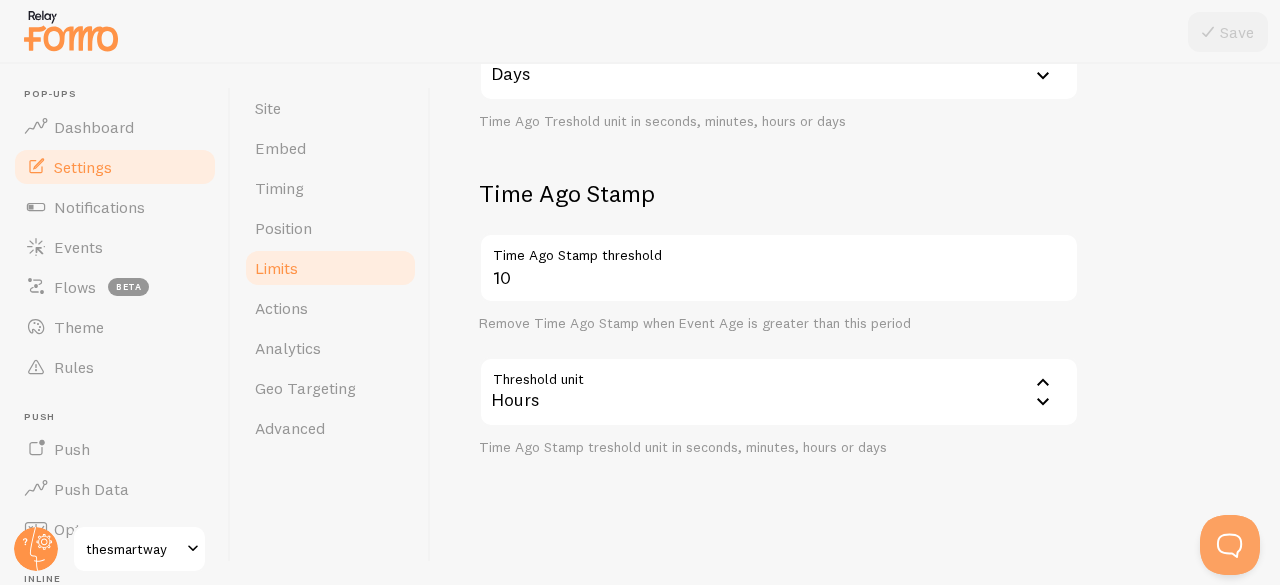 scroll, scrollTop: 711, scrollLeft: 0, axis: vertical 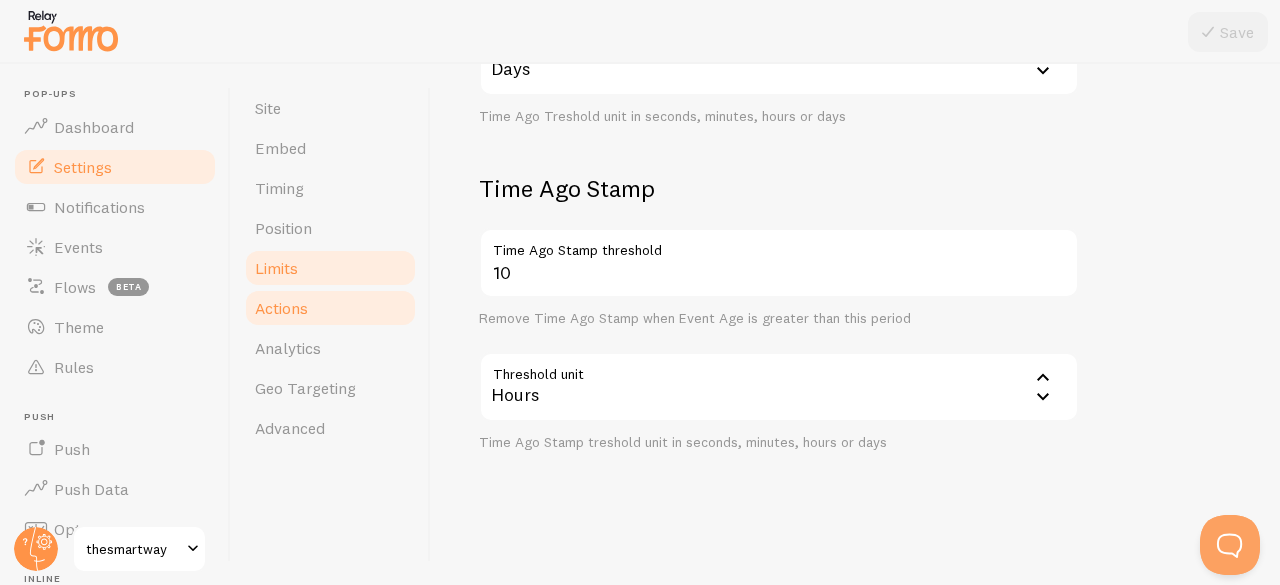 click on "Actions" at bounding box center (330, 308) 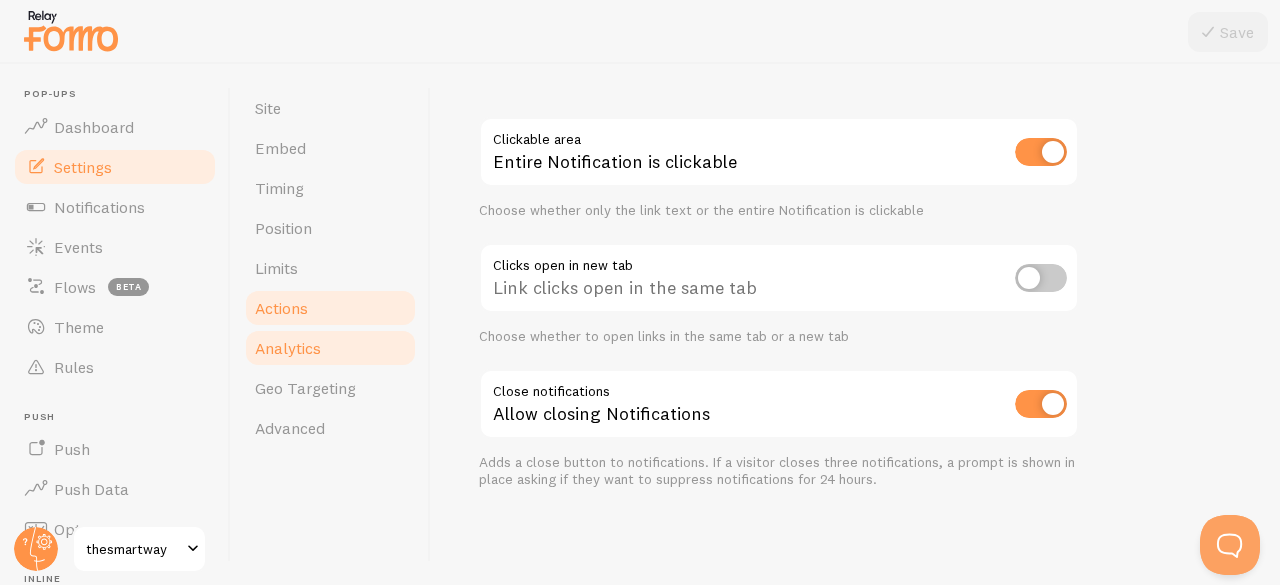 scroll, scrollTop: 0, scrollLeft: 0, axis: both 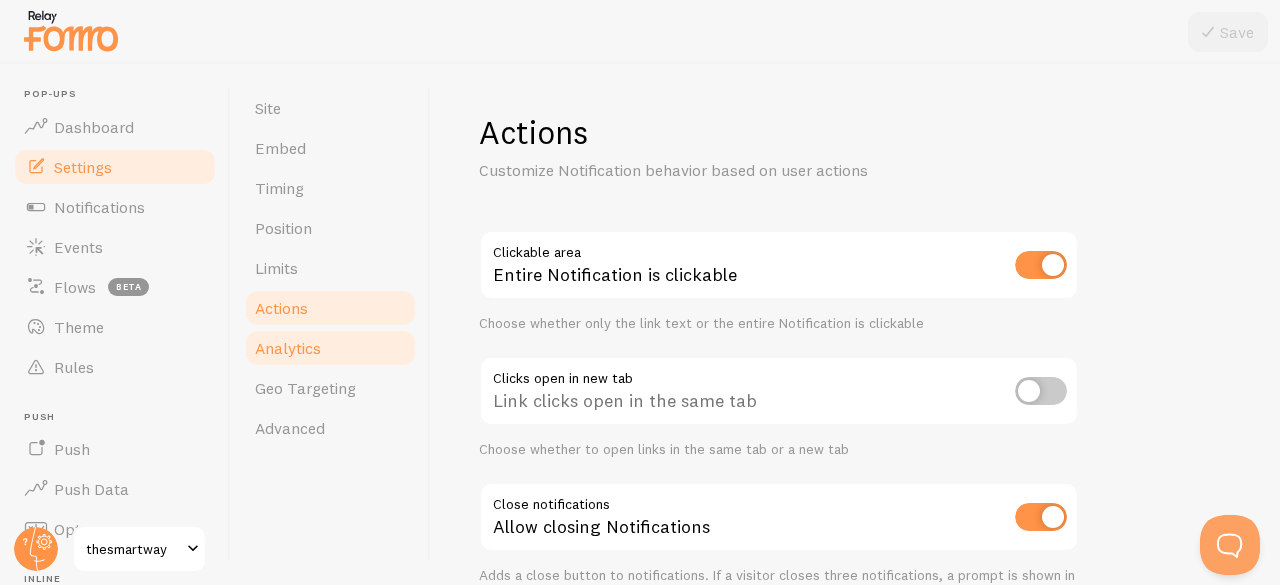 click on "Analytics" at bounding box center [288, 348] 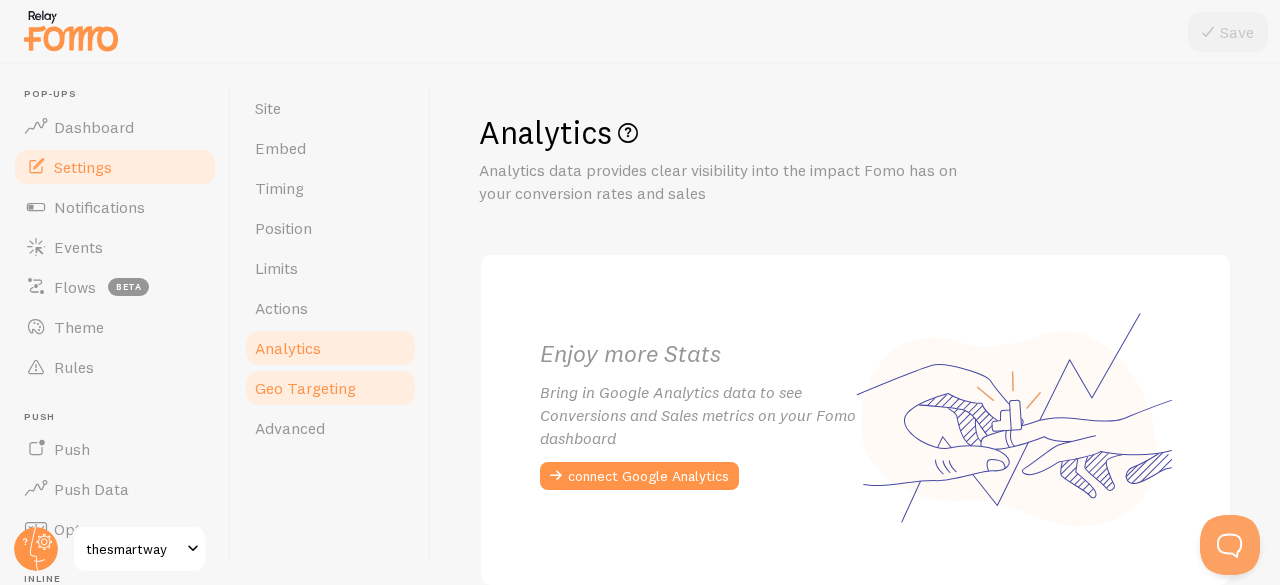 click on "Geo Targeting" at bounding box center (330, 388) 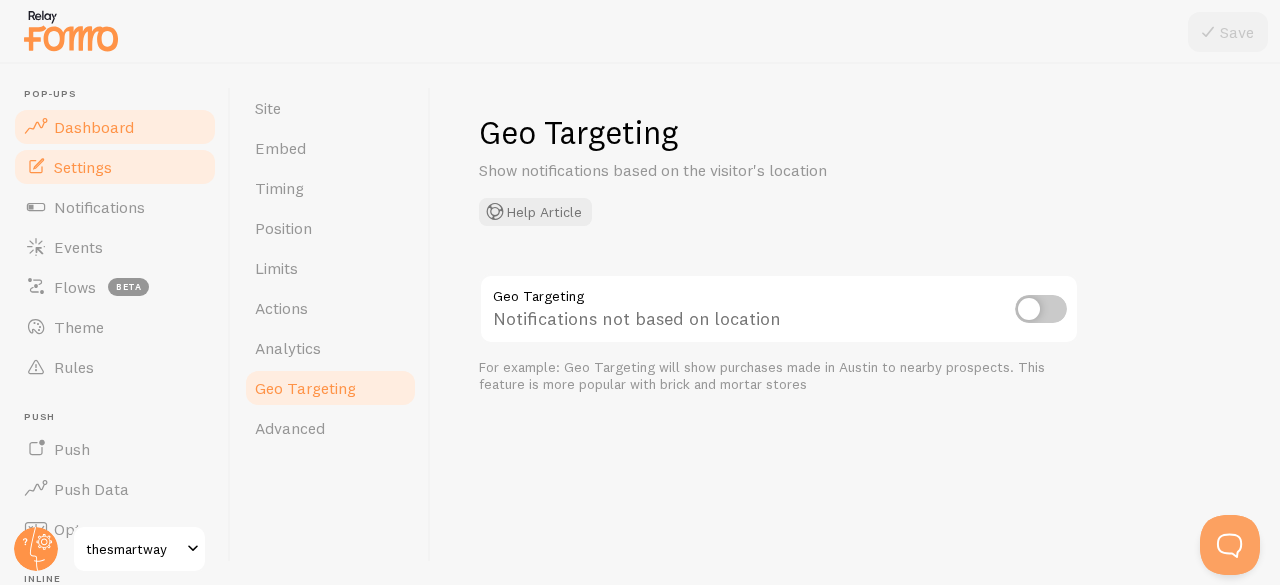 click on "Dashboard" at bounding box center [94, 127] 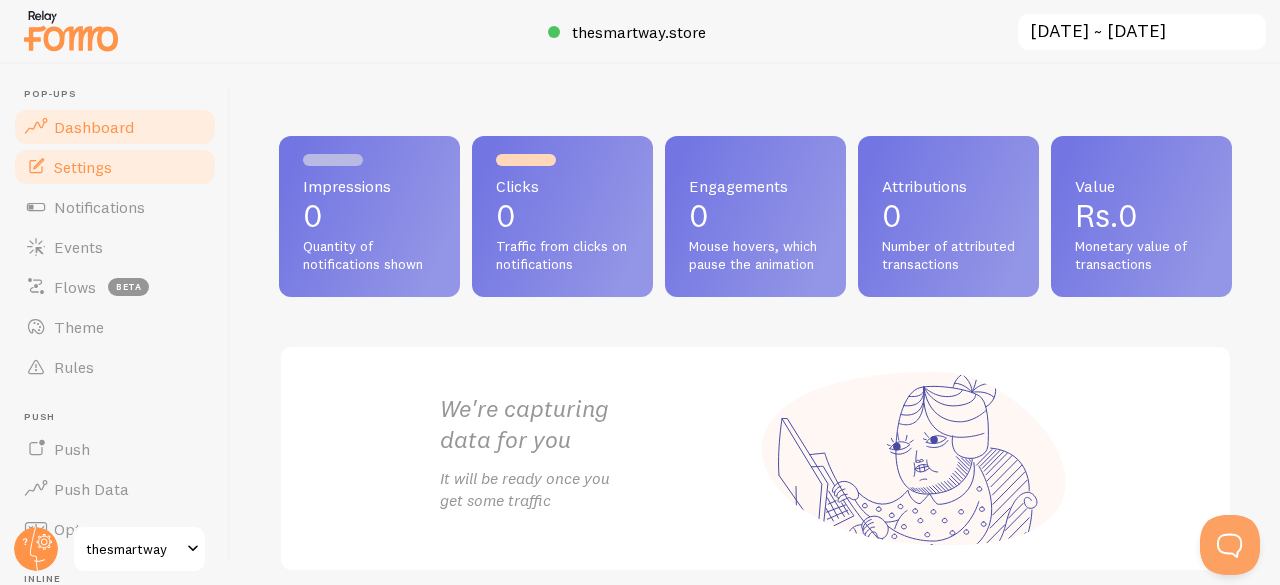 click on "Settings" at bounding box center (115, 167) 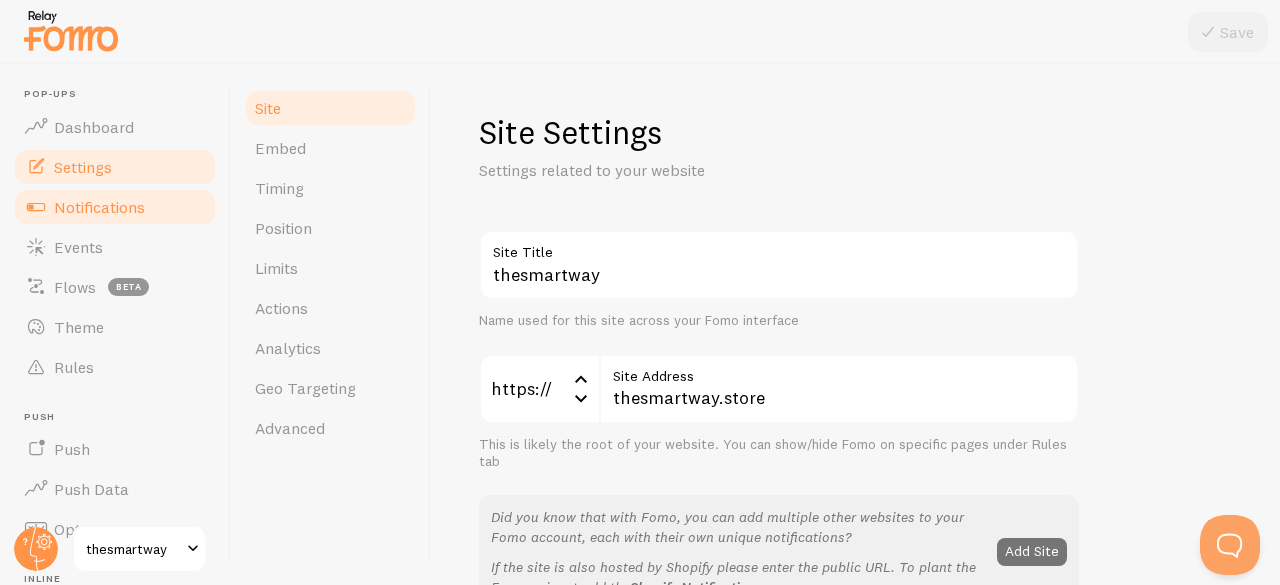 click on "Notifications" at bounding box center [99, 207] 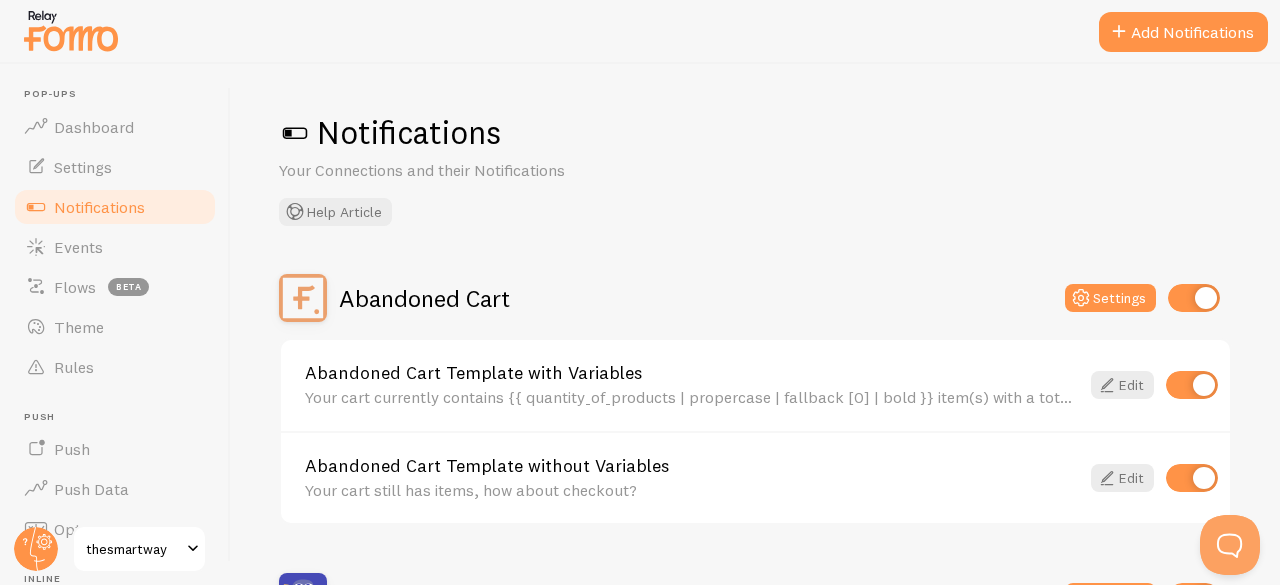 click at bounding box center [295, 133] 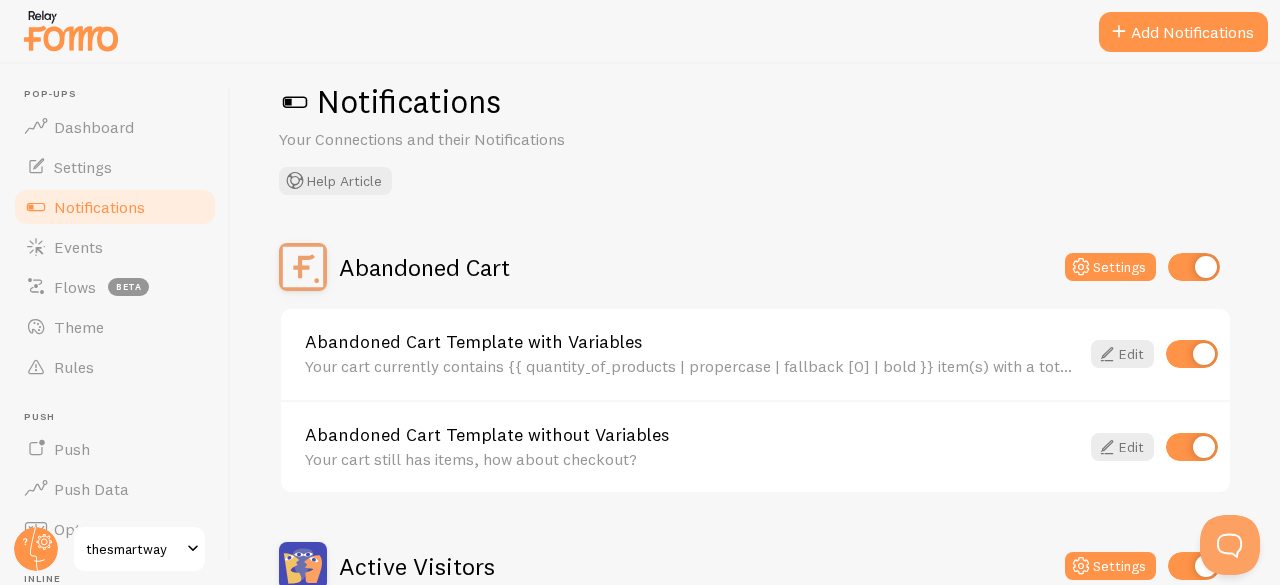 scroll, scrollTop: 0, scrollLeft: 0, axis: both 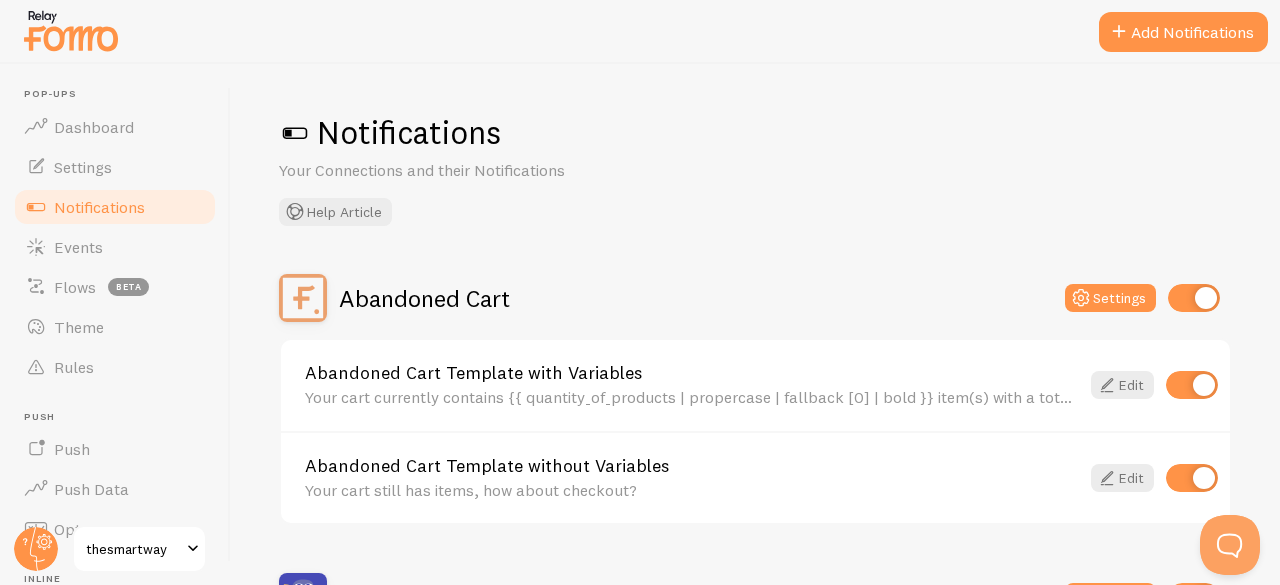 click at bounding box center (295, 133) 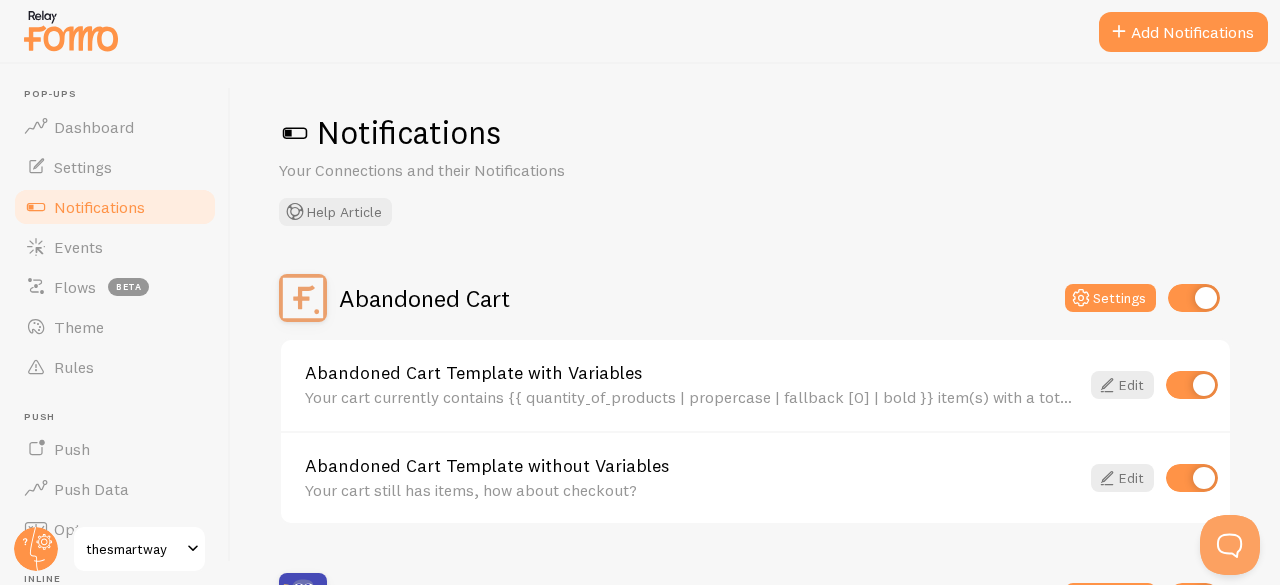click on "Notifications" at bounding box center [99, 207] 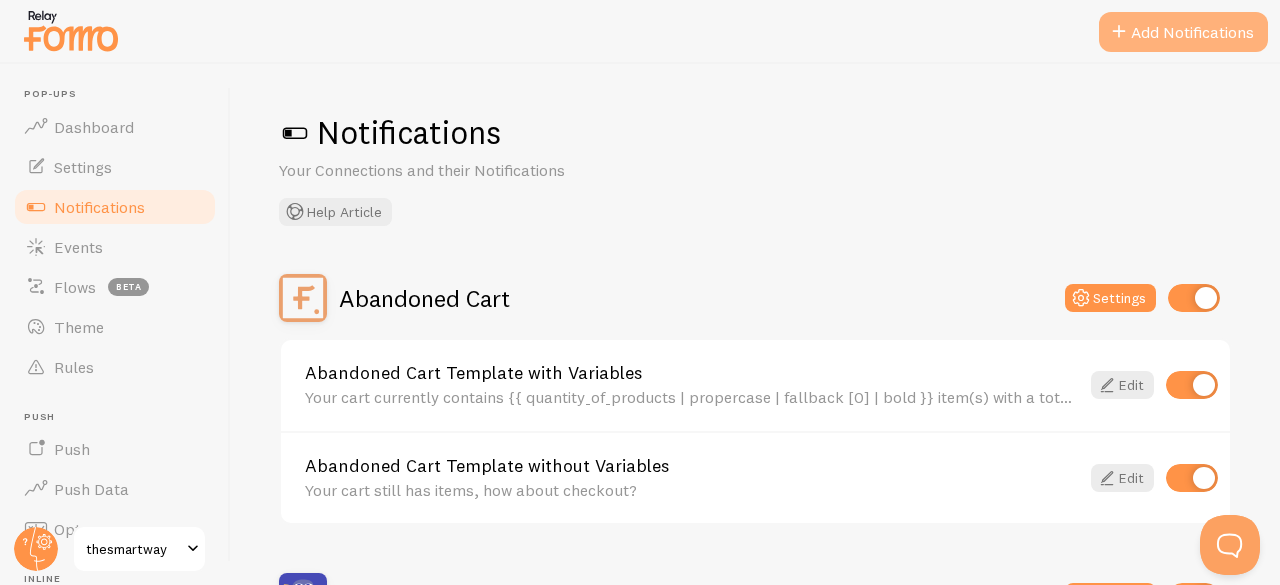 click on "Add Notifications" at bounding box center (1183, 32) 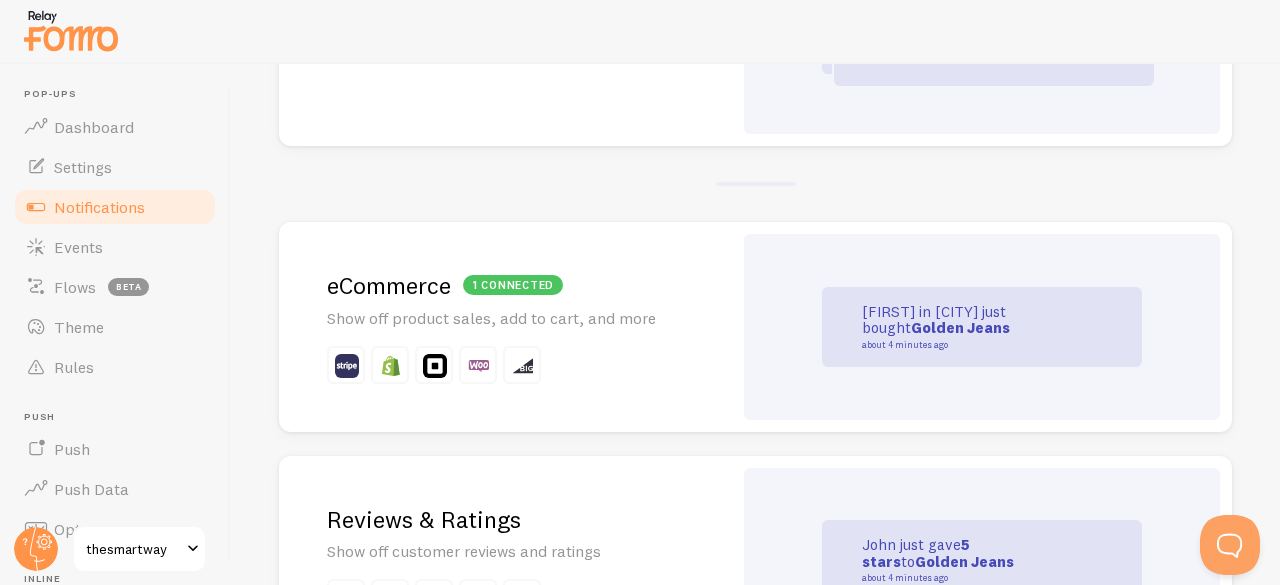scroll, scrollTop: 300, scrollLeft: 0, axis: vertical 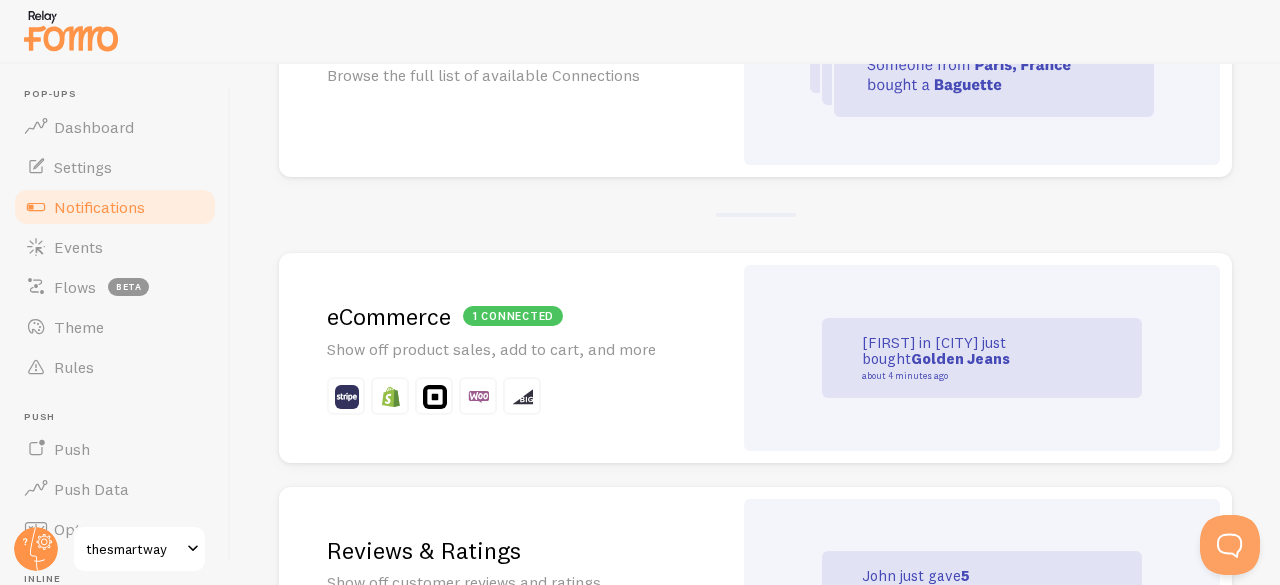 click on "[FIRST] in [CITY] just bought Golden Jeans about 4 minutes ago" at bounding box center [982, 358] 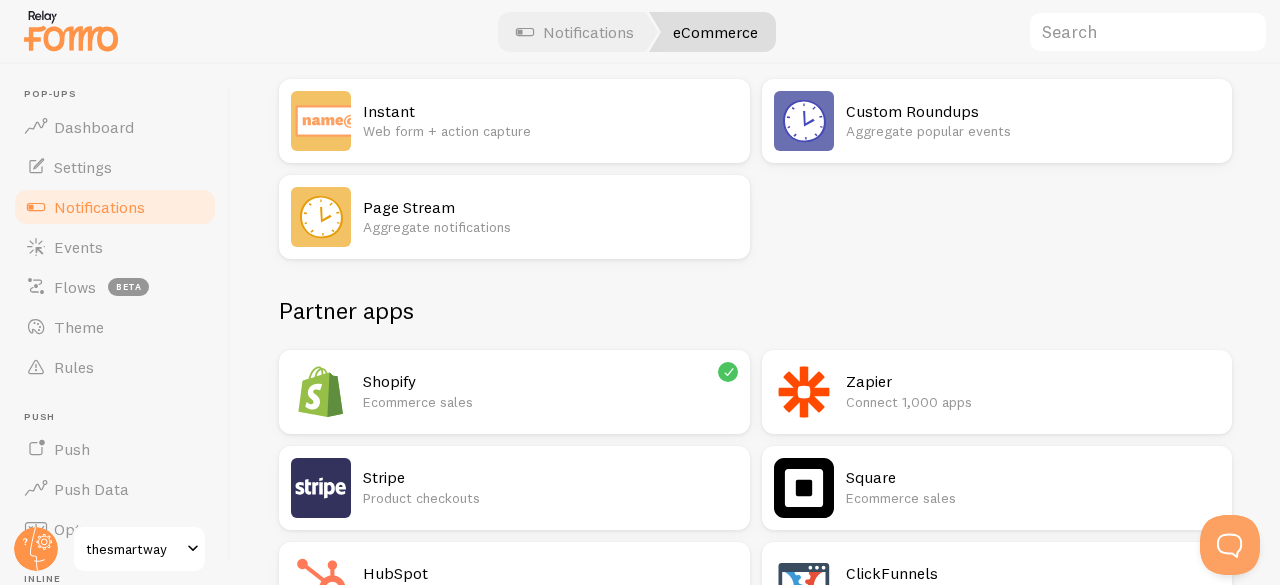 scroll, scrollTop: 300, scrollLeft: 0, axis: vertical 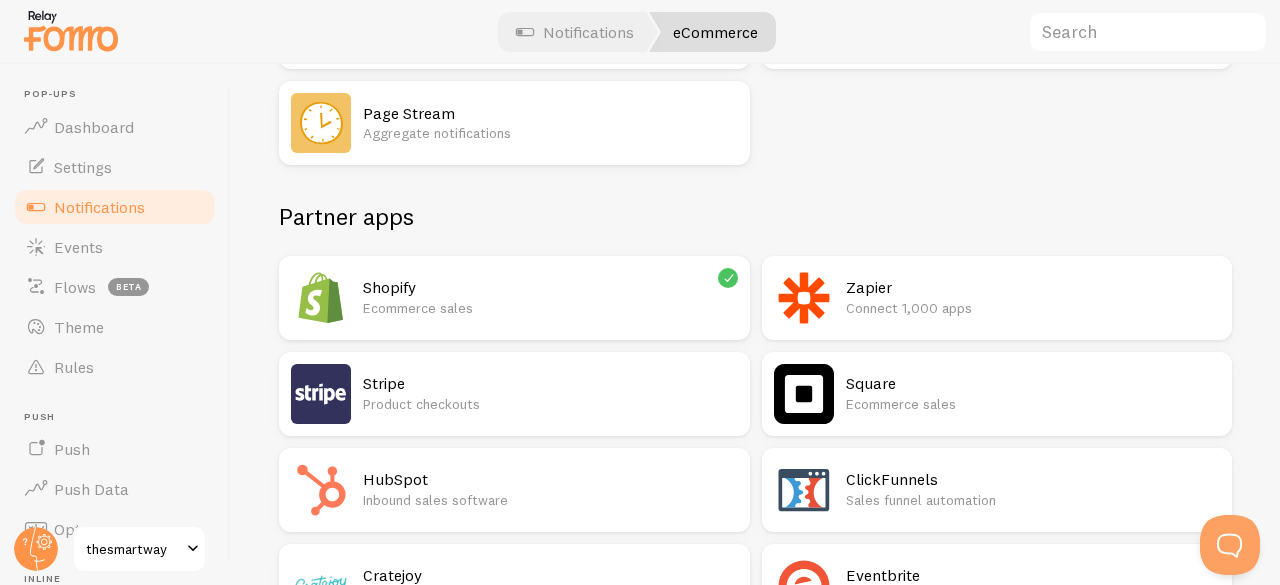 click on "Shopify" at bounding box center [550, 287] 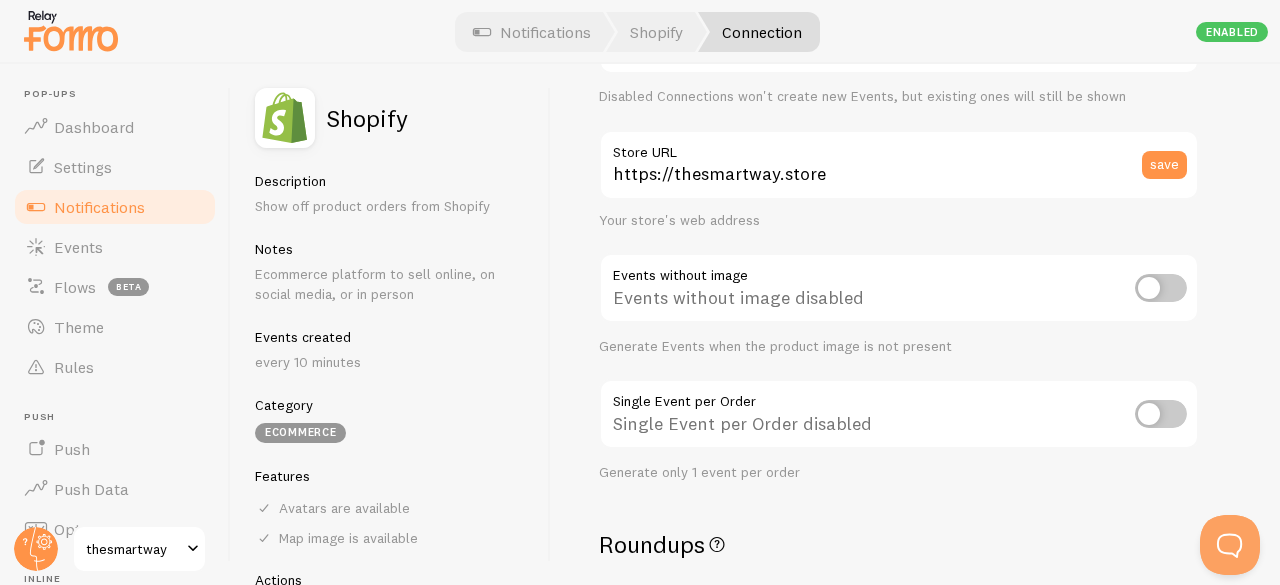 scroll, scrollTop: 200, scrollLeft: 0, axis: vertical 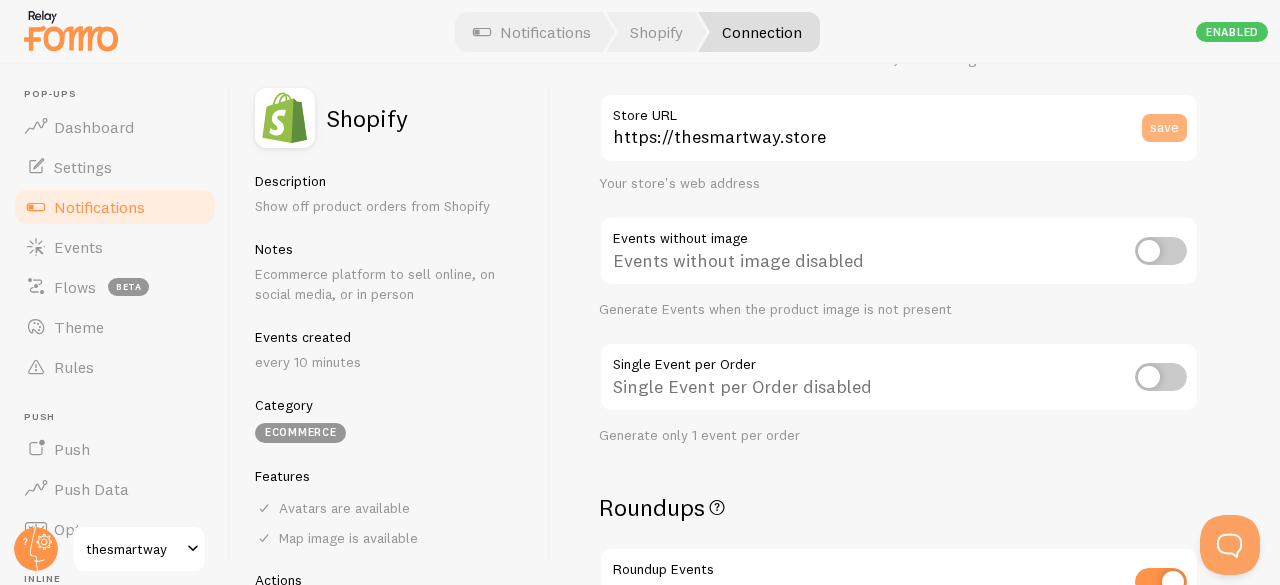 click on "save" at bounding box center [1164, 128] 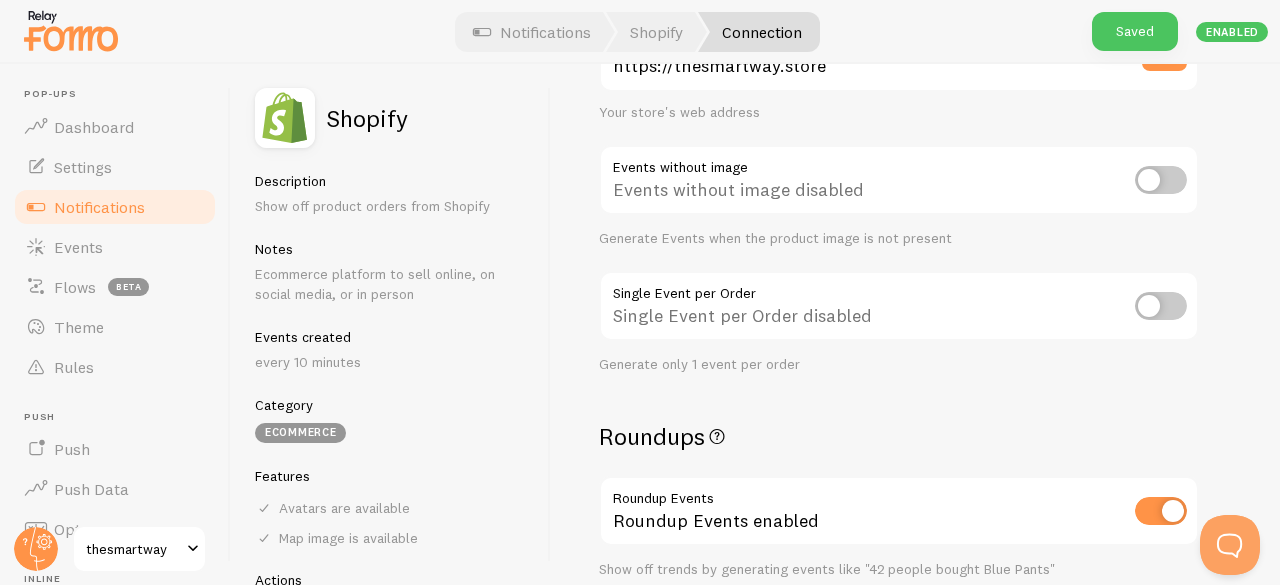scroll, scrollTop: 200, scrollLeft: 0, axis: vertical 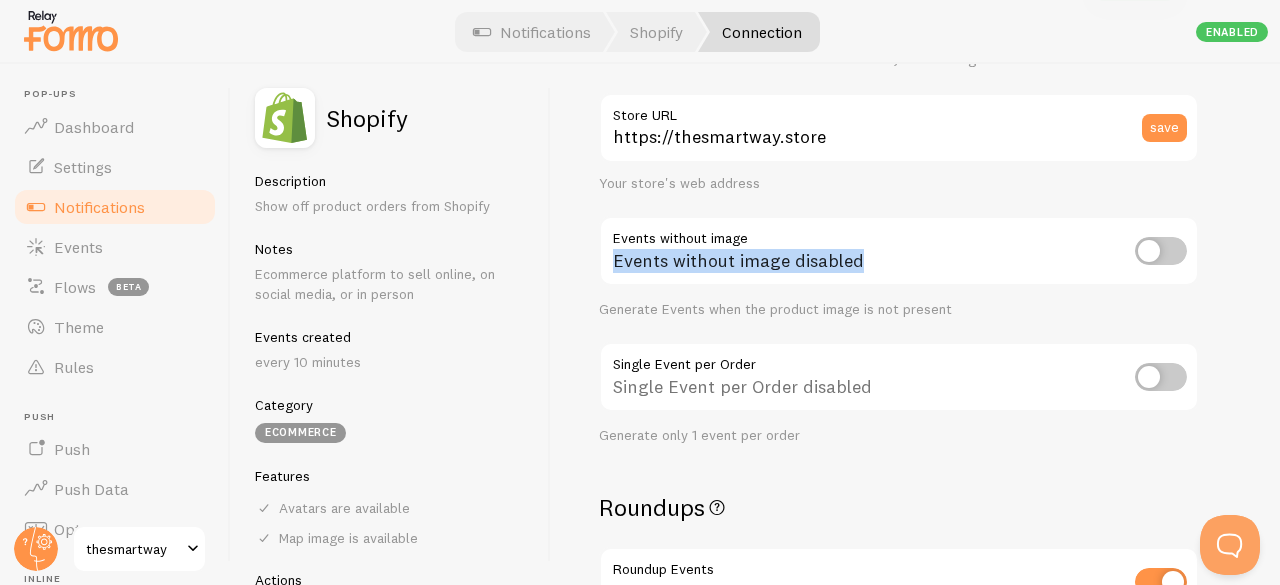 drag, startPoint x: 611, startPoint y: 263, endPoint x: 874, endPoint y: 269, distance: 263.06842 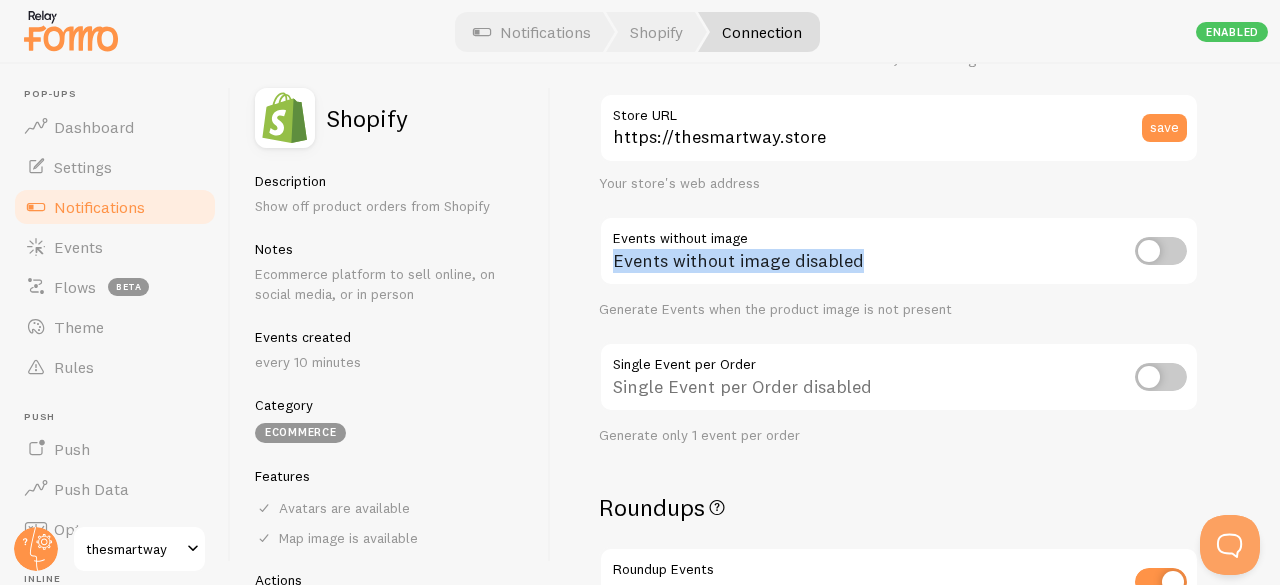 click on "Events without image disabled" at bounding box center [899, 252] 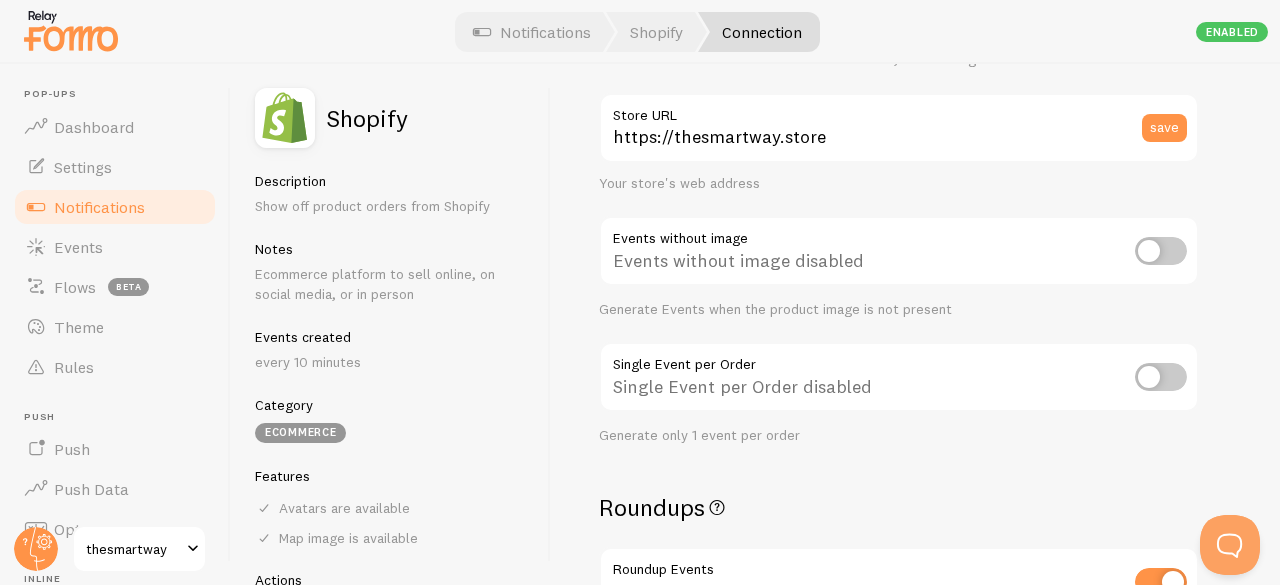 click on "Events without image disabled" at bounding box center [899, 252] 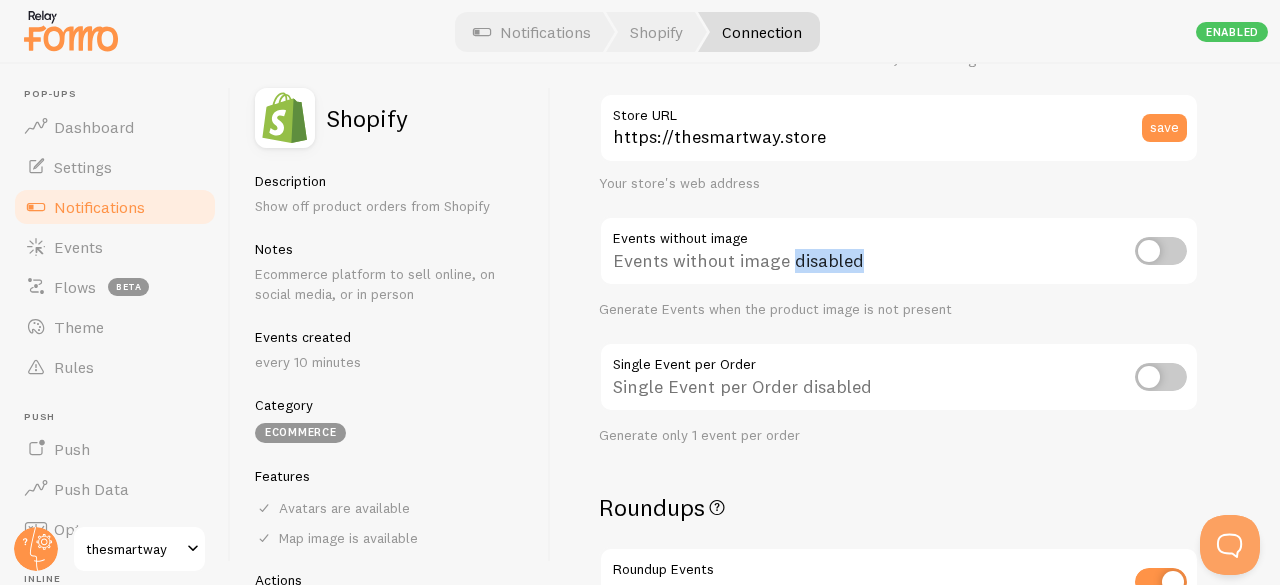 click on "Events without image disabled" at bounding box center (899, 252) 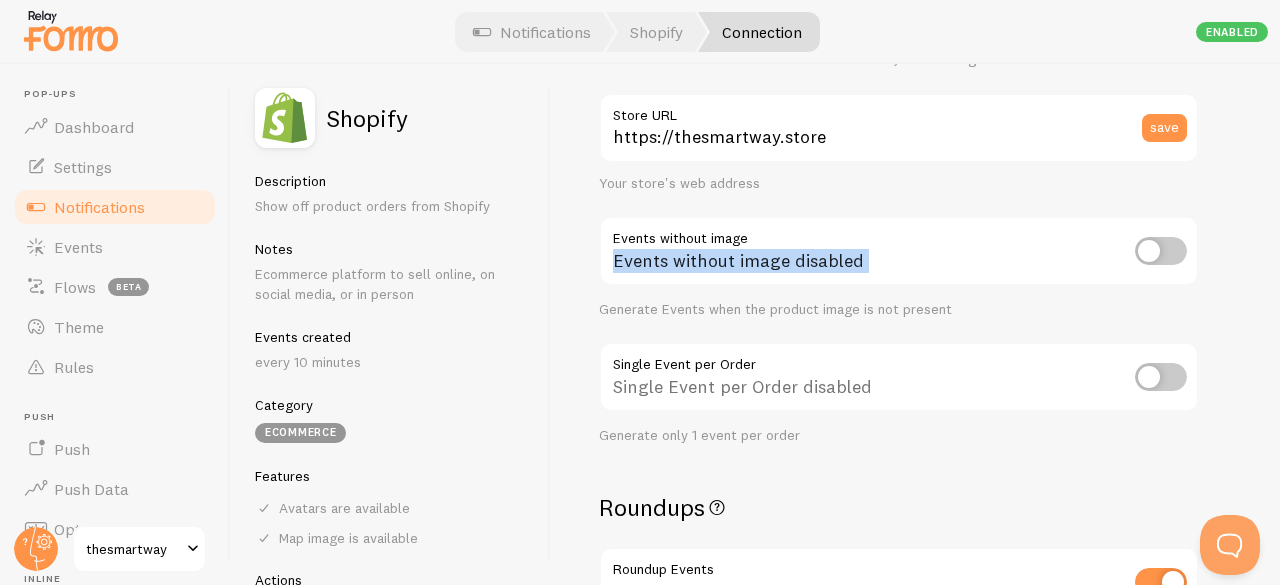 click on "Events without image disabled" at bounding box center [899, 252] 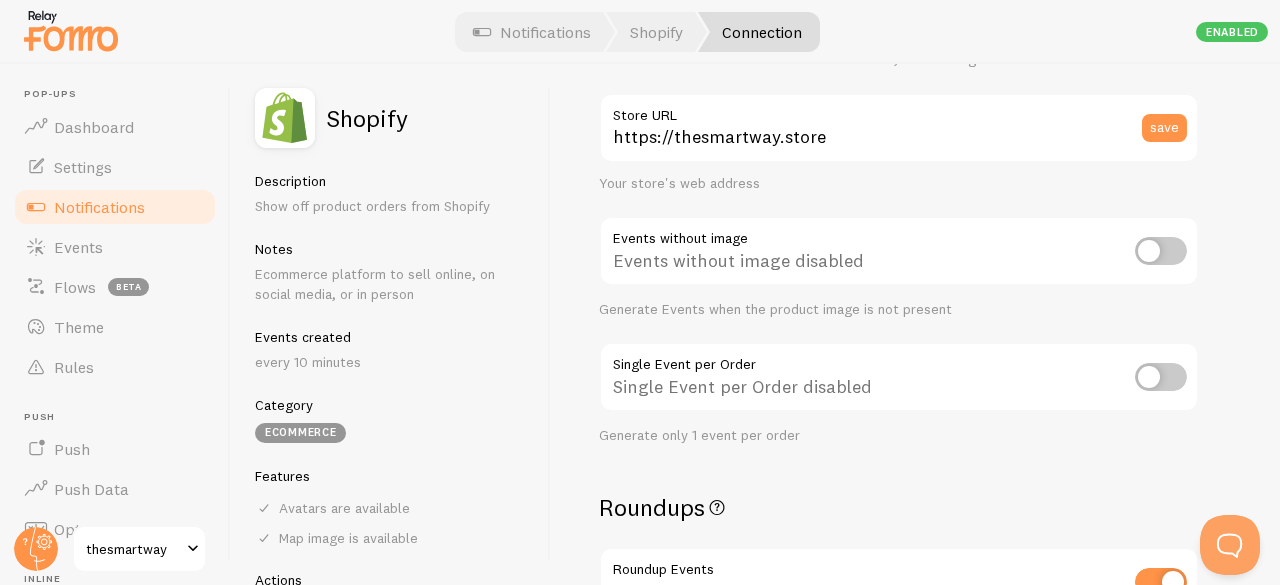 scroll, scrollTop: 300, scrollLeft: 0, axis: vertical 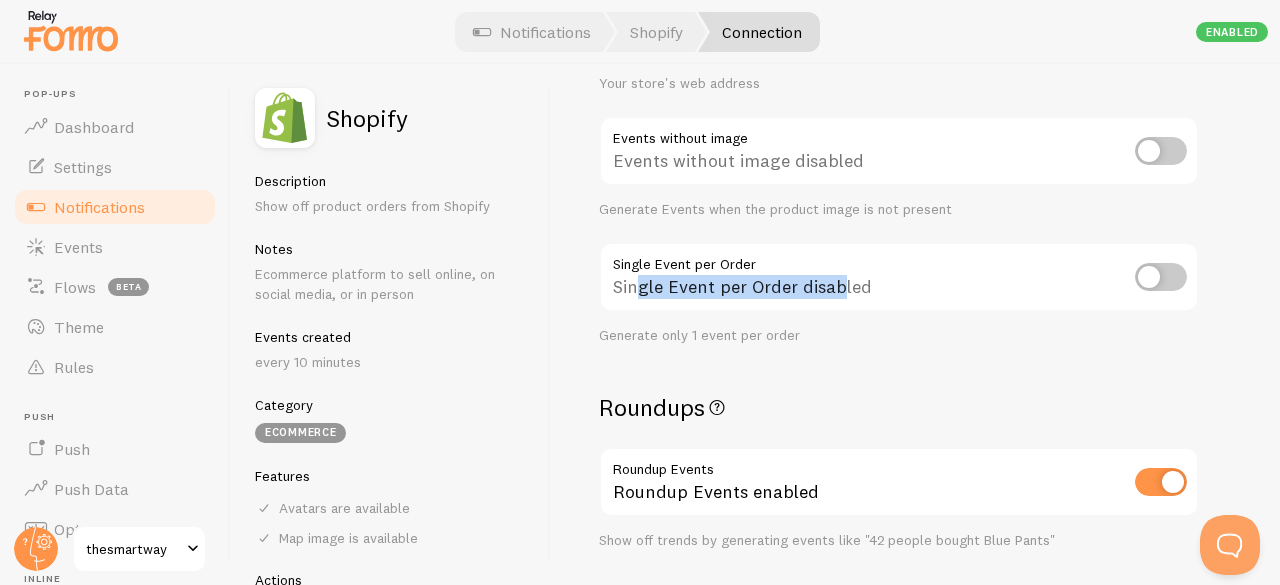 drag, startPoint x: 641, startPoint y: 295, endPoint x: 891, endPoint y: 293, distance: 250.008 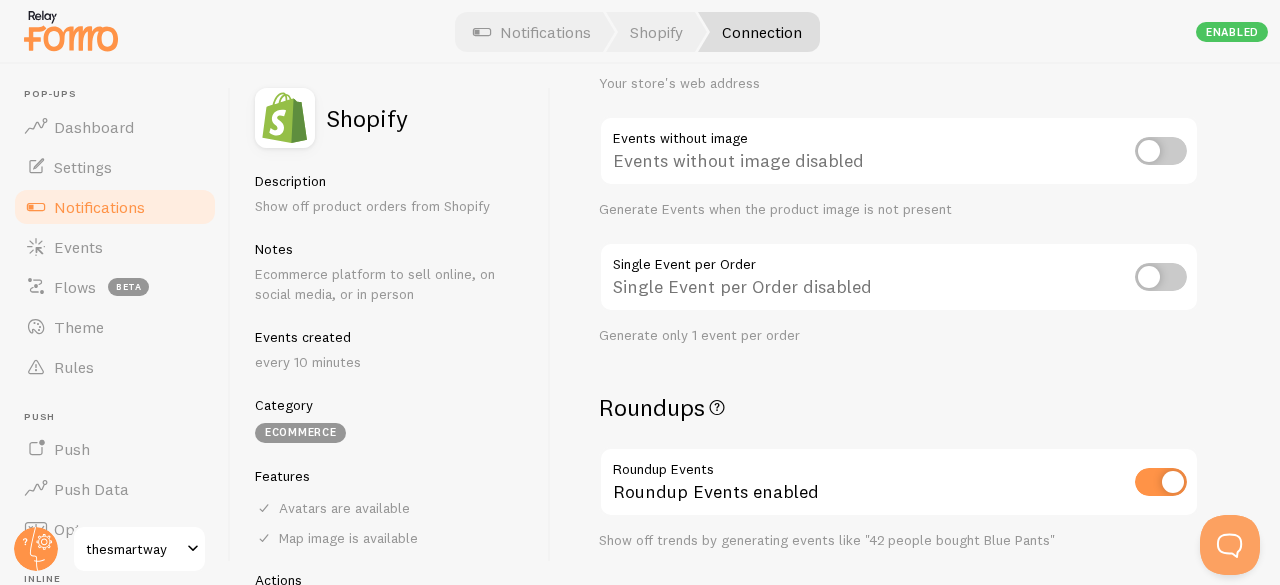 click on "Single Event per Order disabled" at bounding box center [899, 278] 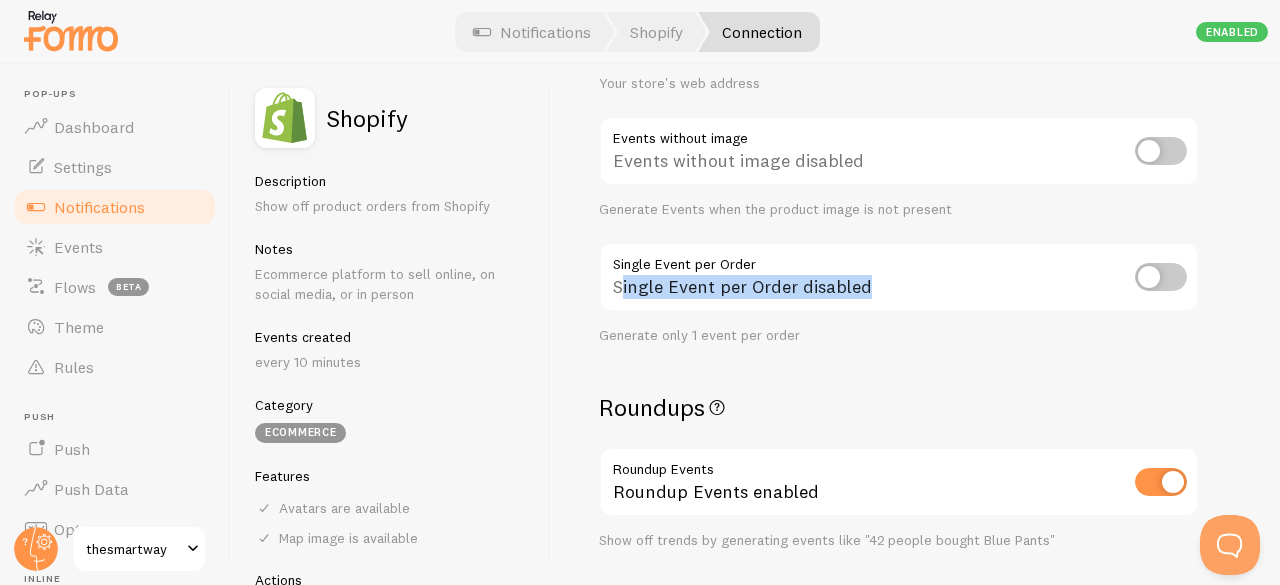 drag, startPoint x: 624, startPoint y: 294, endPoint x: 886, endPoint y: 299, distance: 262.0477 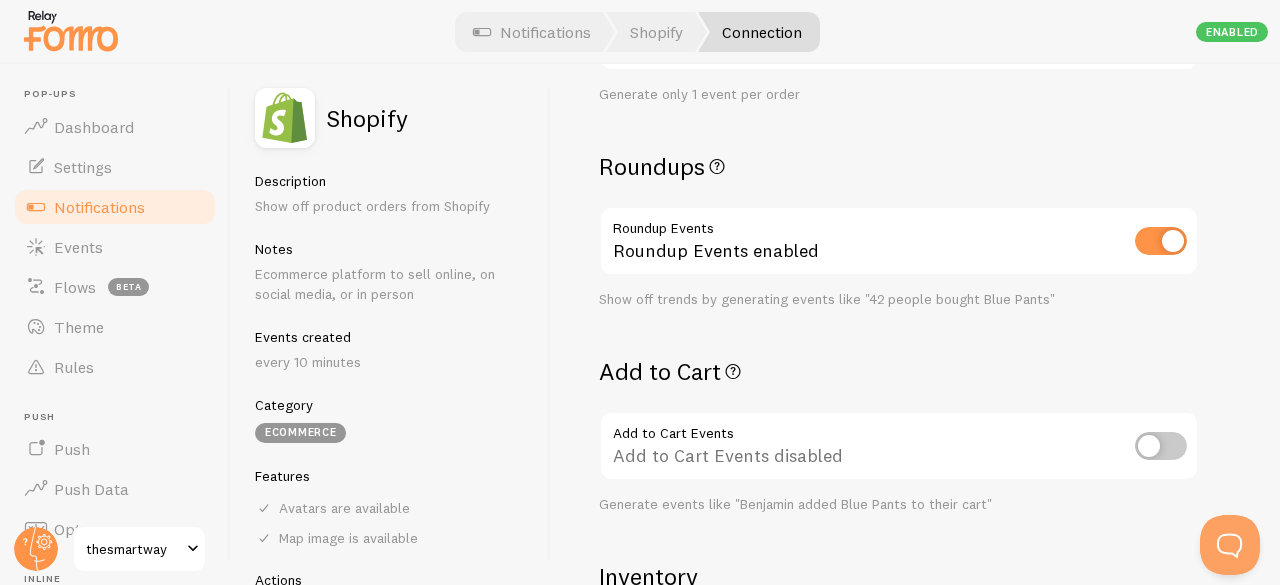 scroll, scrollTop: 418, scrollLeft: 0, axis: vertical 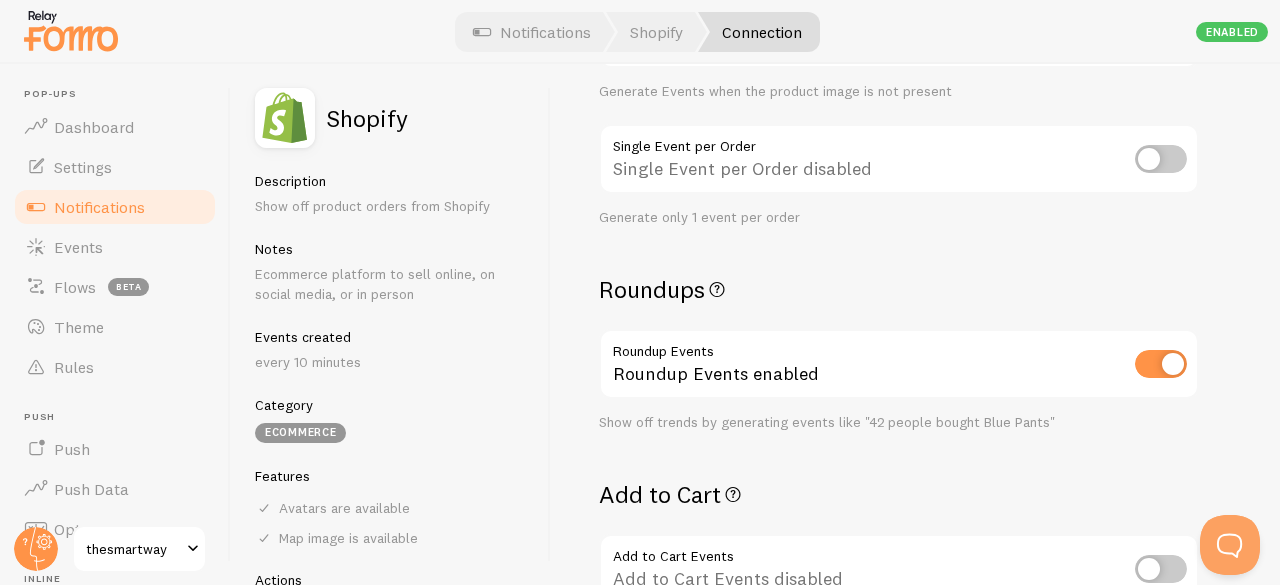 click on "Enabled" at bounding box center [1232, 32] 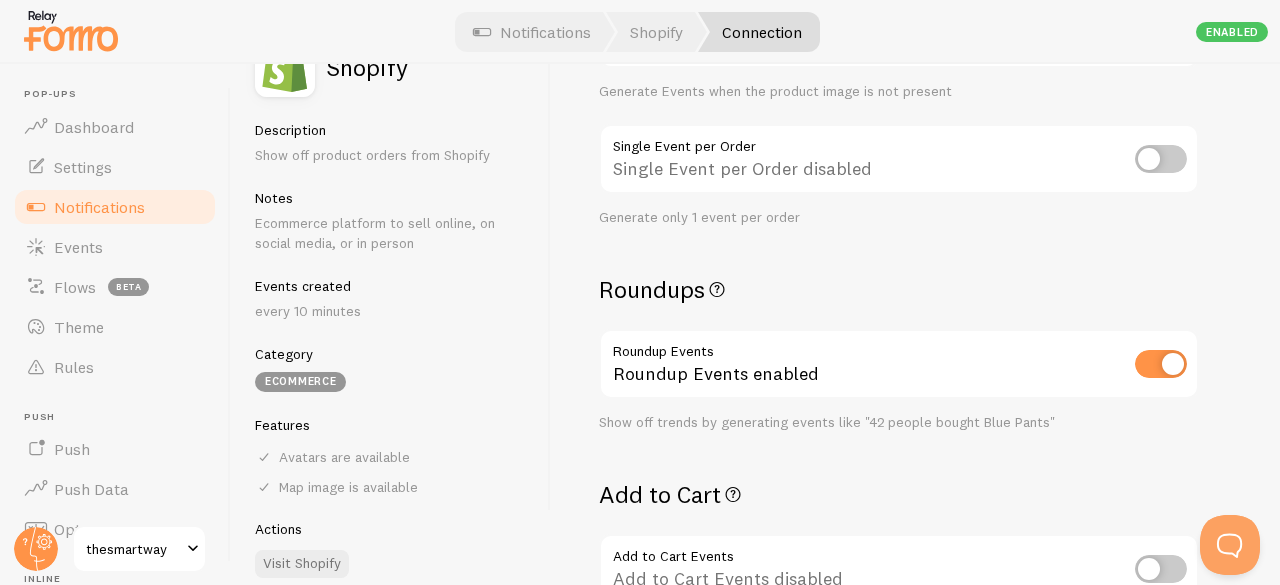 scroll, scrollTop: 78, scrollLeft: 0, axis: vertical 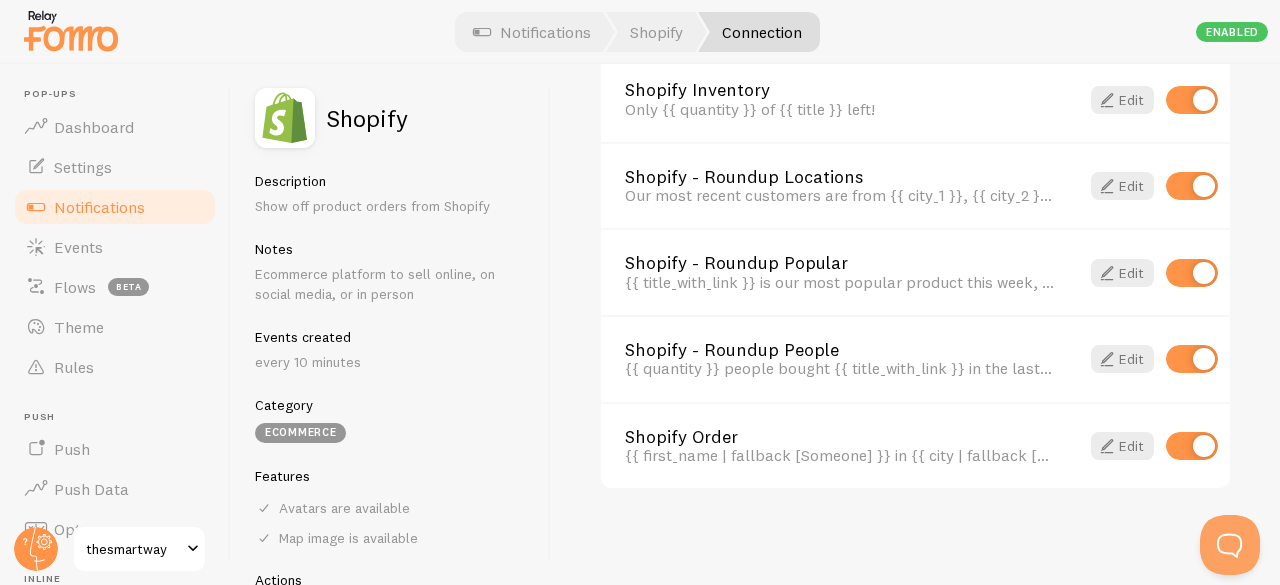click at bounding box center (71, 30) 